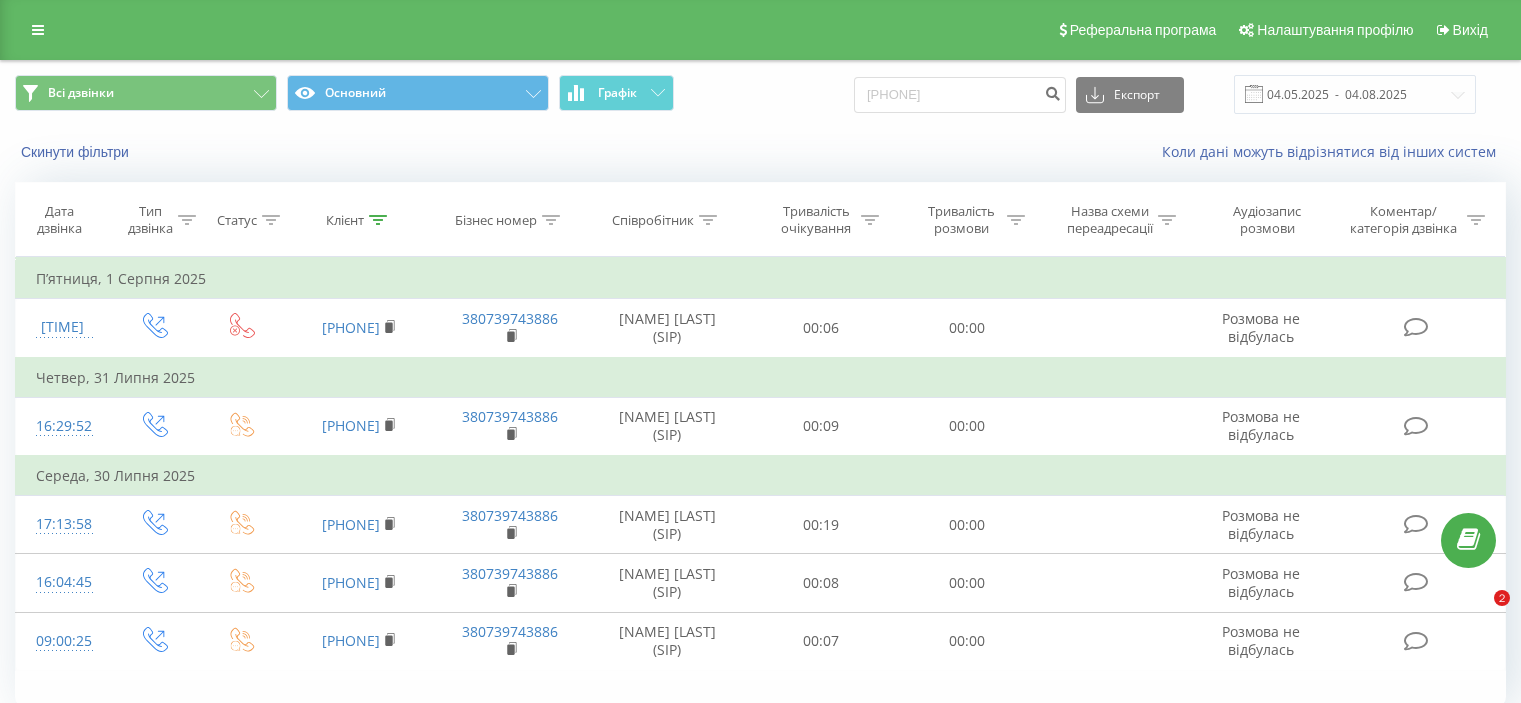 scroll, scrollTop: 0, scrollLeft: 0, axis: both 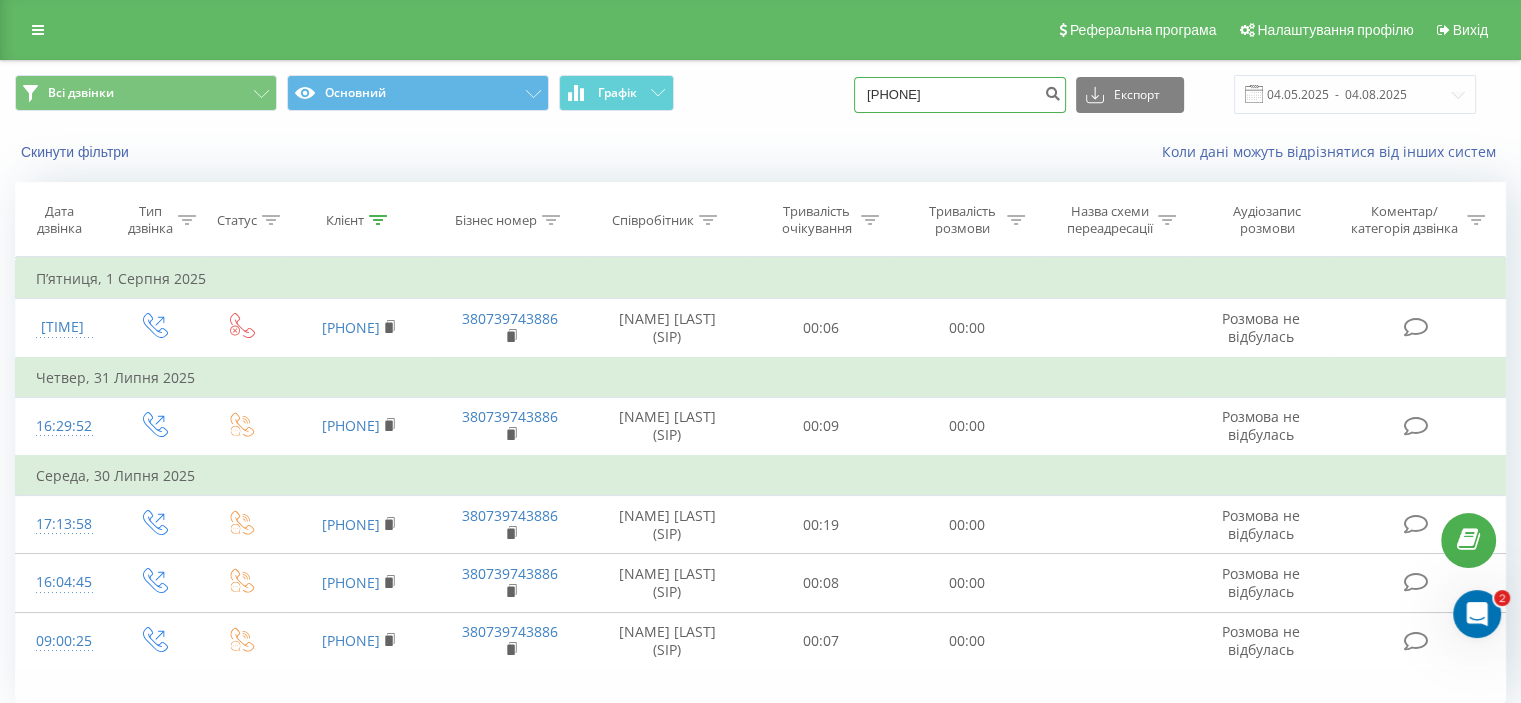 click on "0979891787" at bounding box center (960, 95) 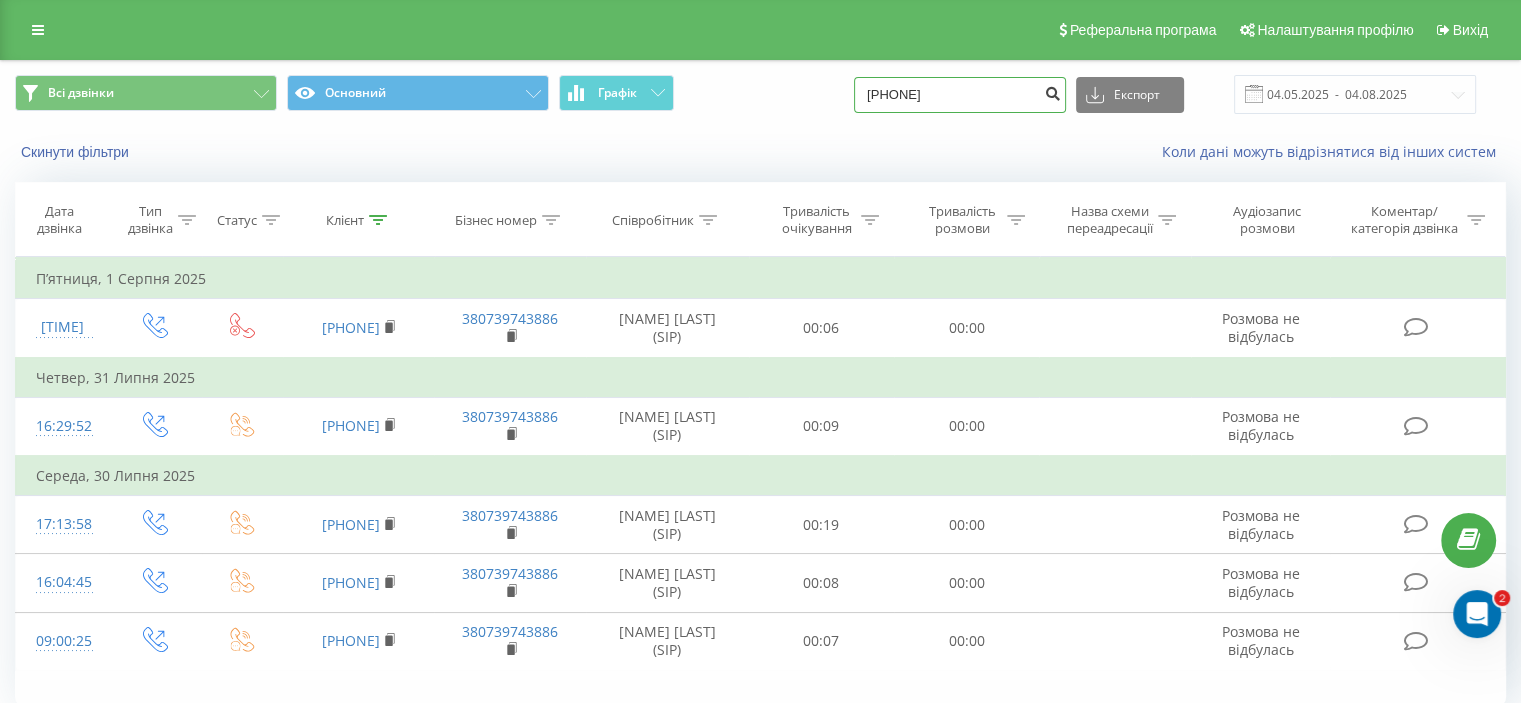 type on "[PHONE]" 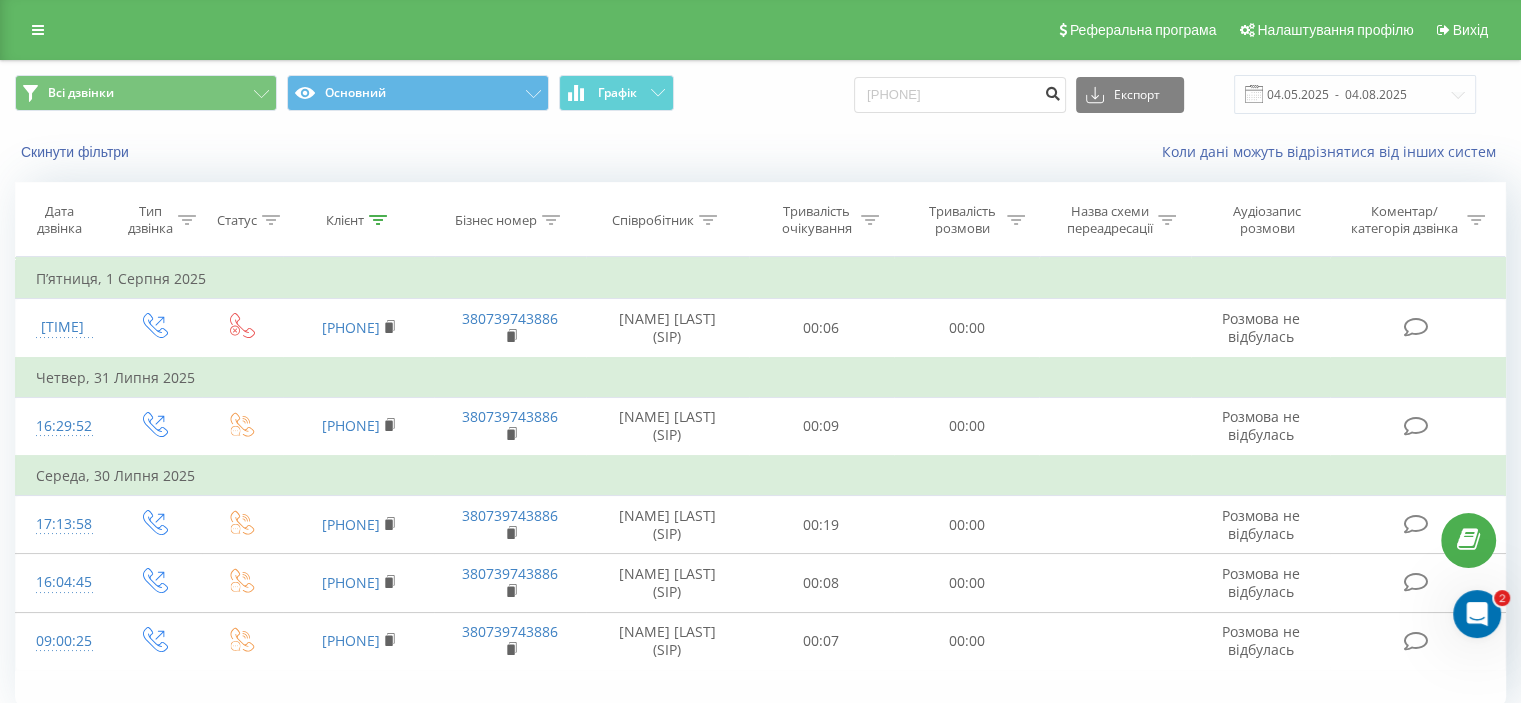 click at bounding box center (1052, 91) 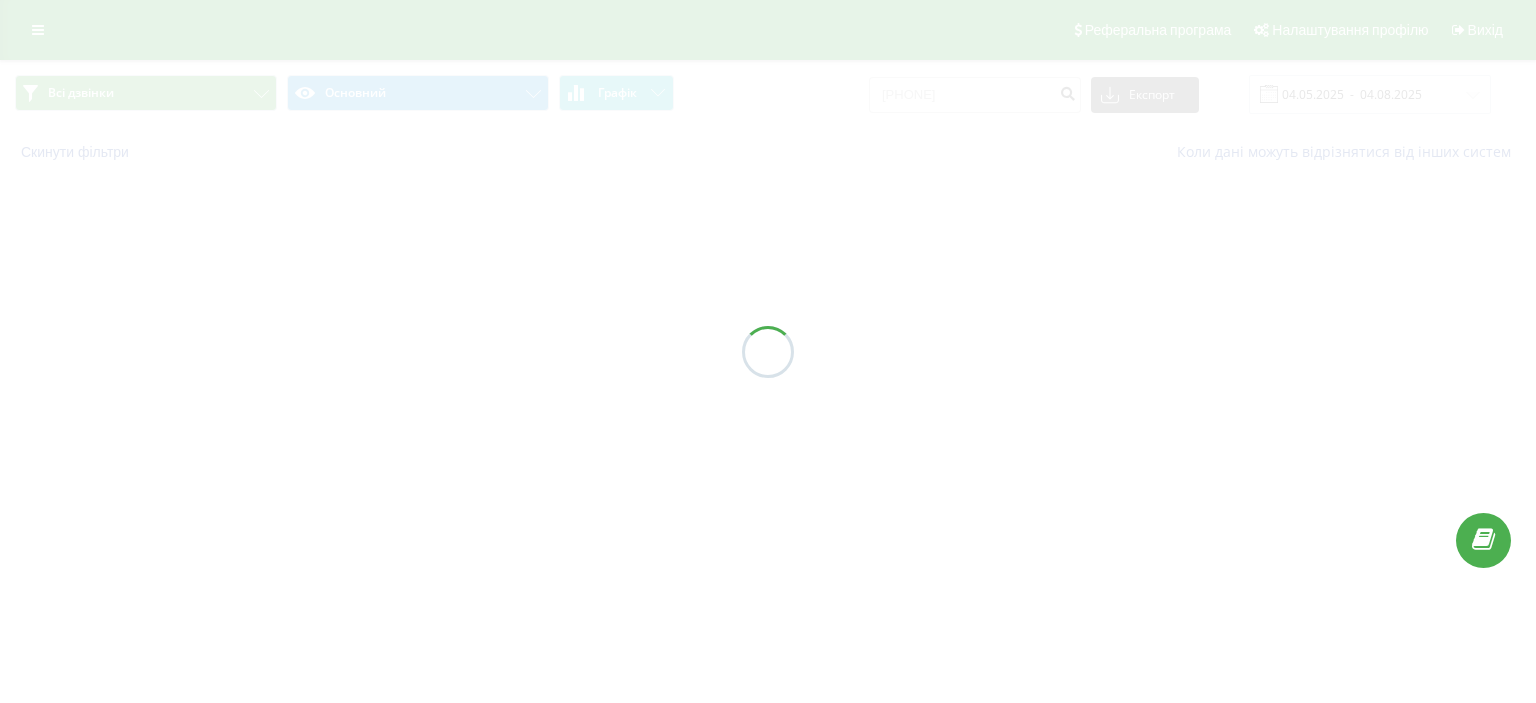scroll, scrollTop: 0, scrollLeft: 0, axis: both 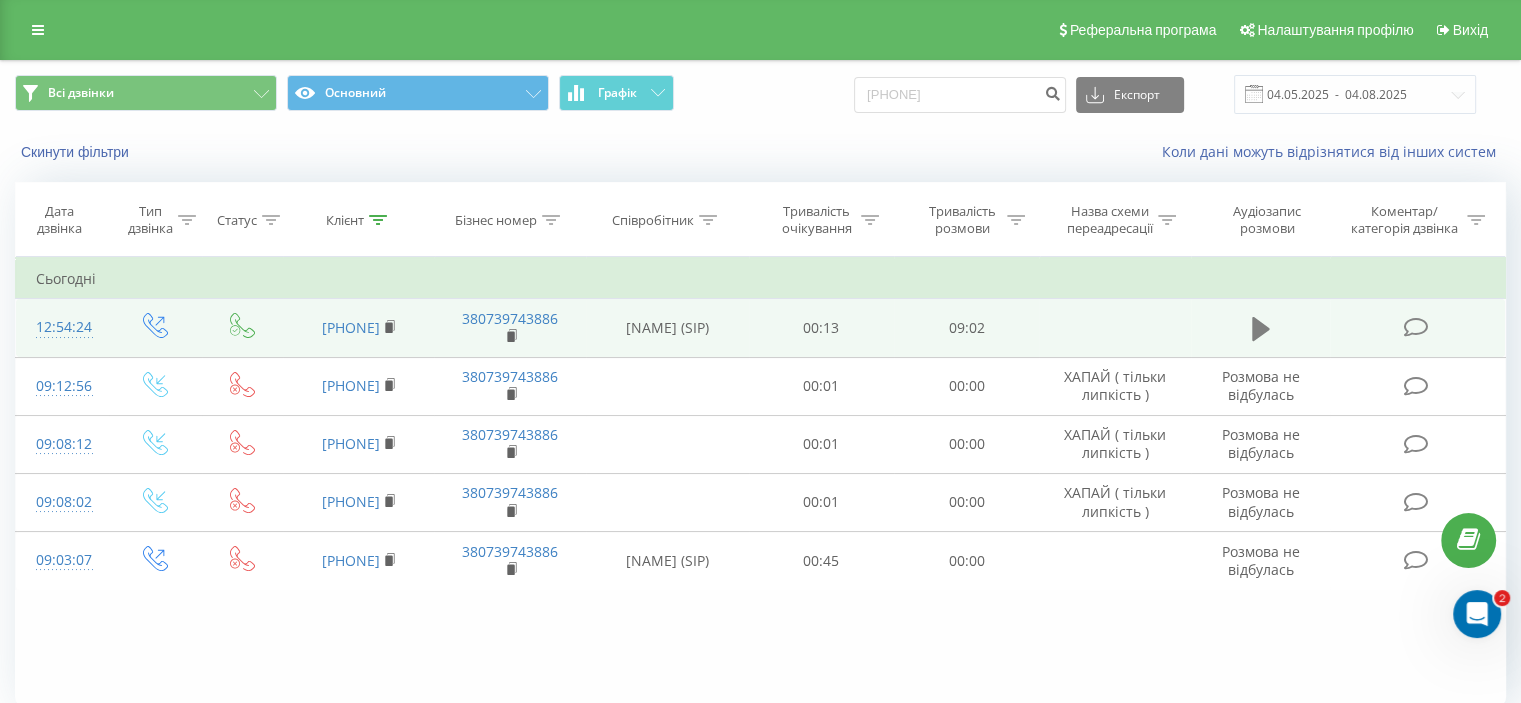 click 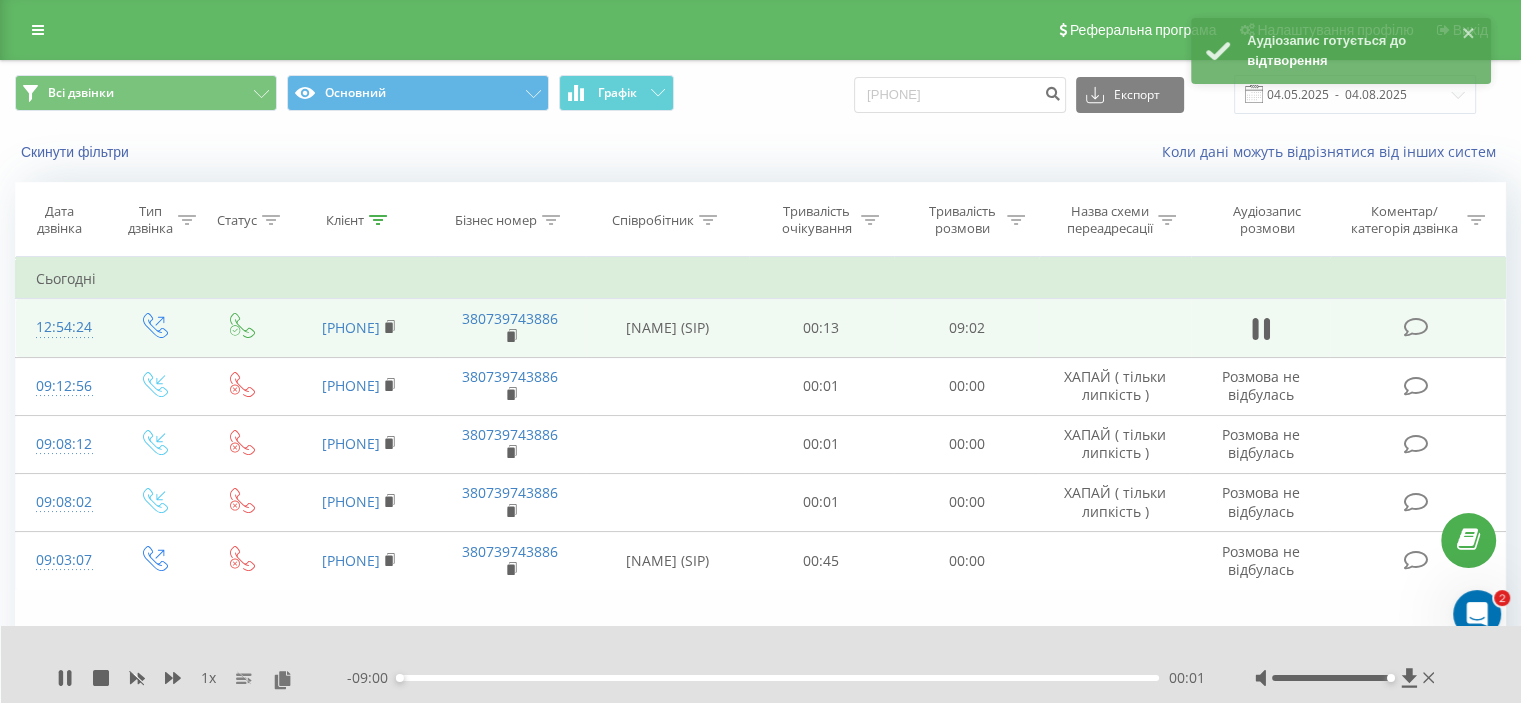 click on "00:01" at bounding box center [778, 678] 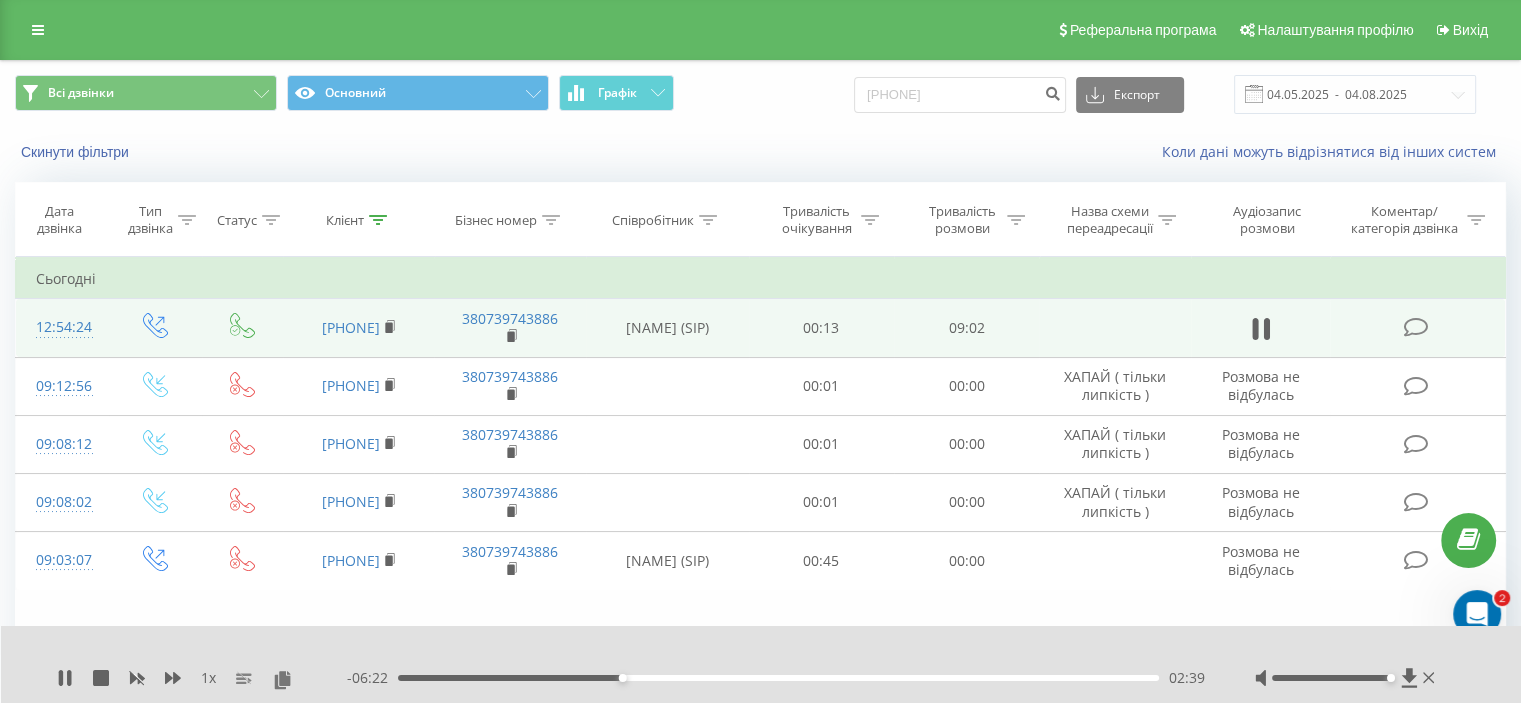 click on "02:39" at bounding box center [778, 678] 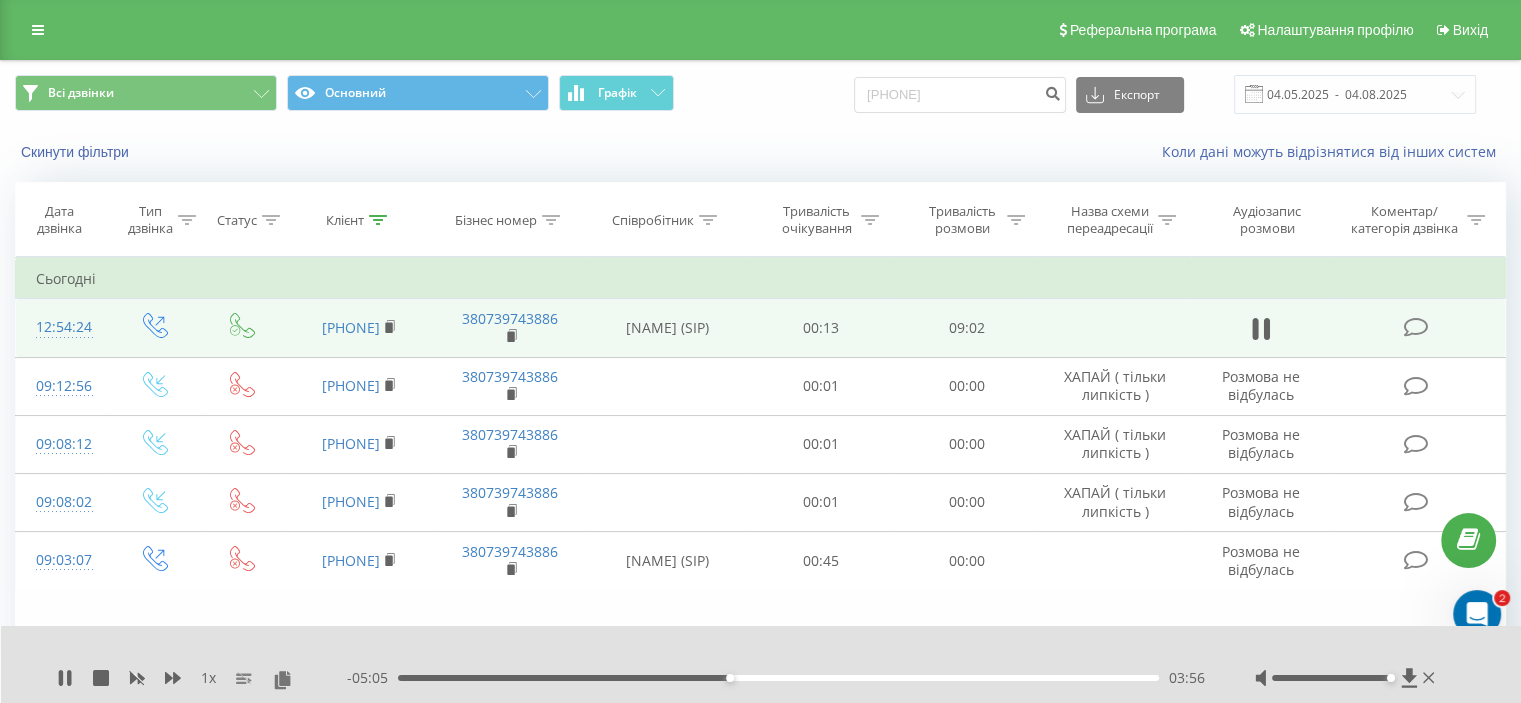click on "- 05:05 03:56   03:56" at bounding box center (776, 678) 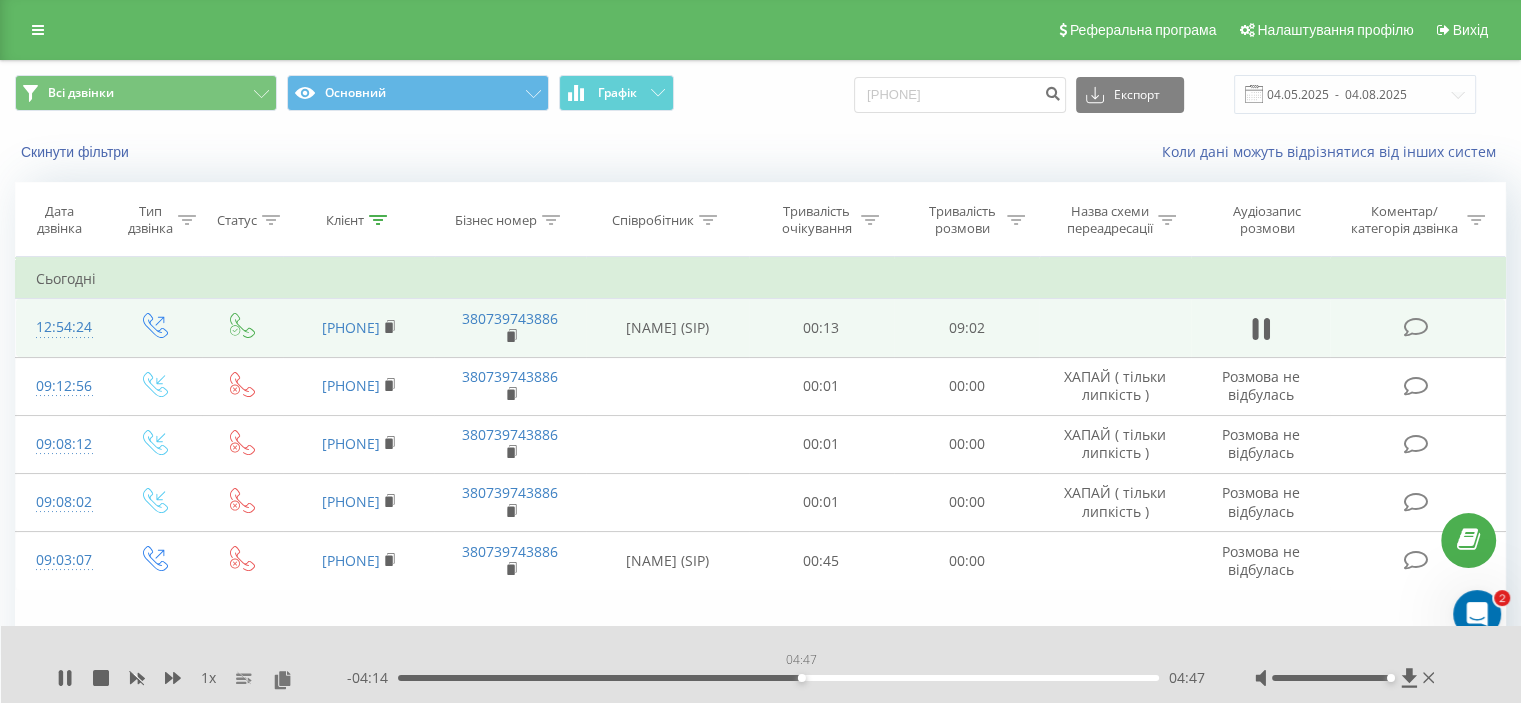 click on "04:47" at bounding box center [778, 678] 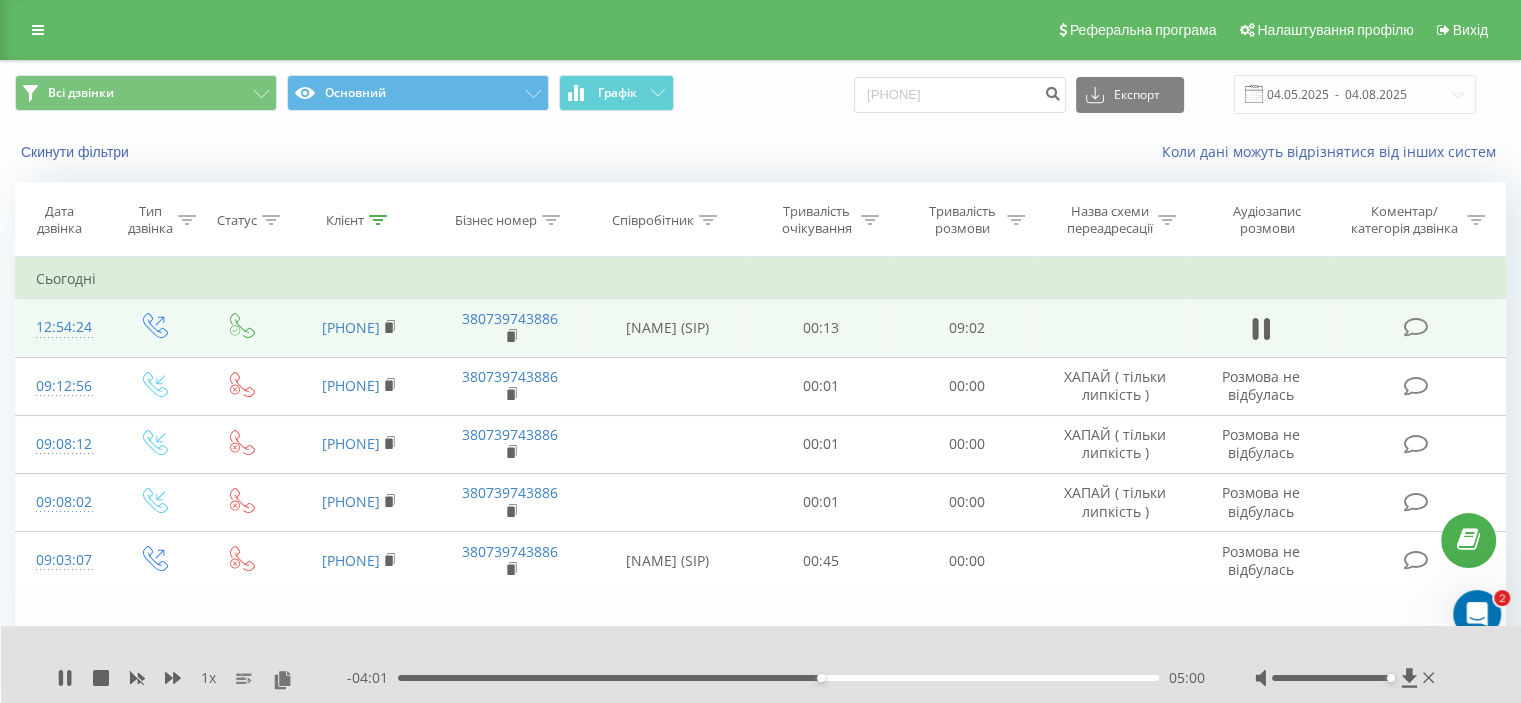 click on "- 04:01 05:00   05:00" at bounding box center [776, 678] 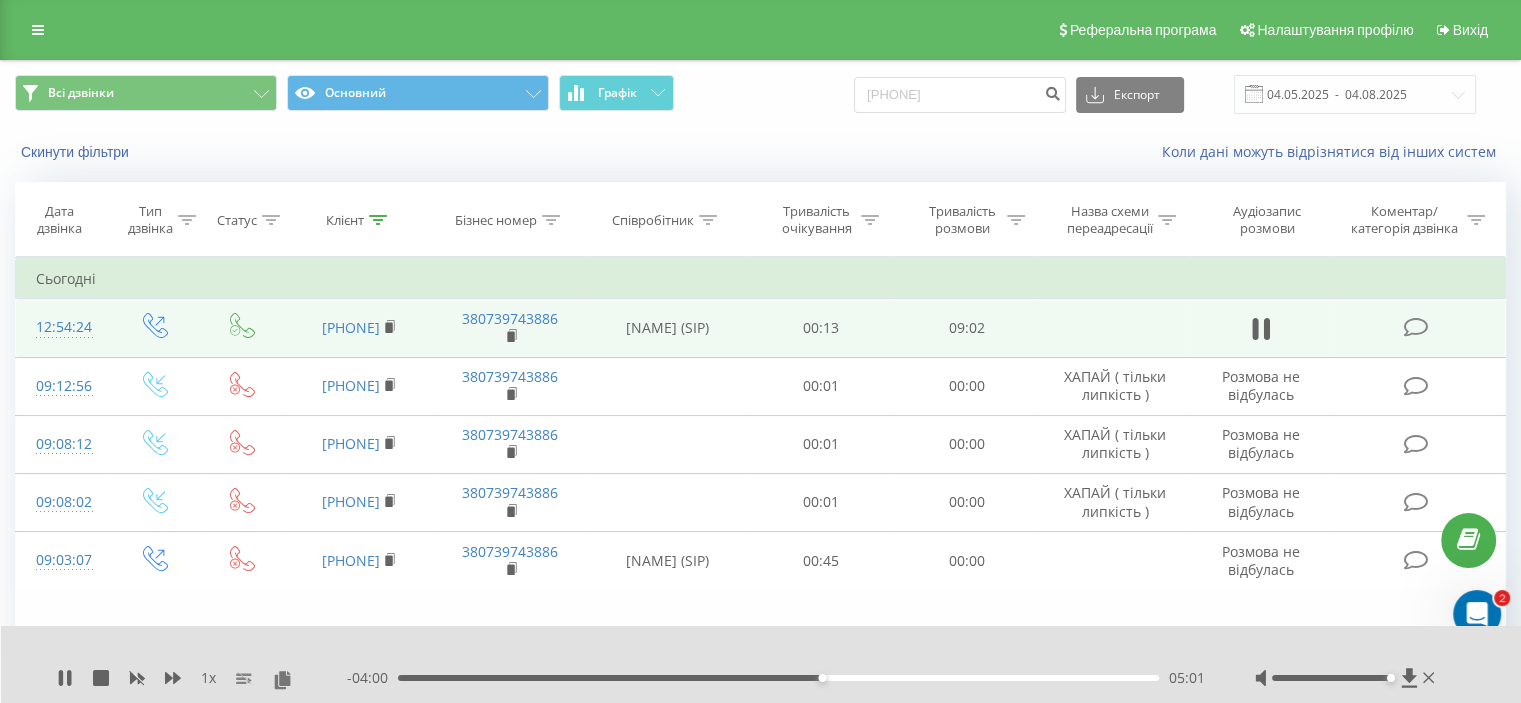 click on "05:01" at bounding box center [778, 678] 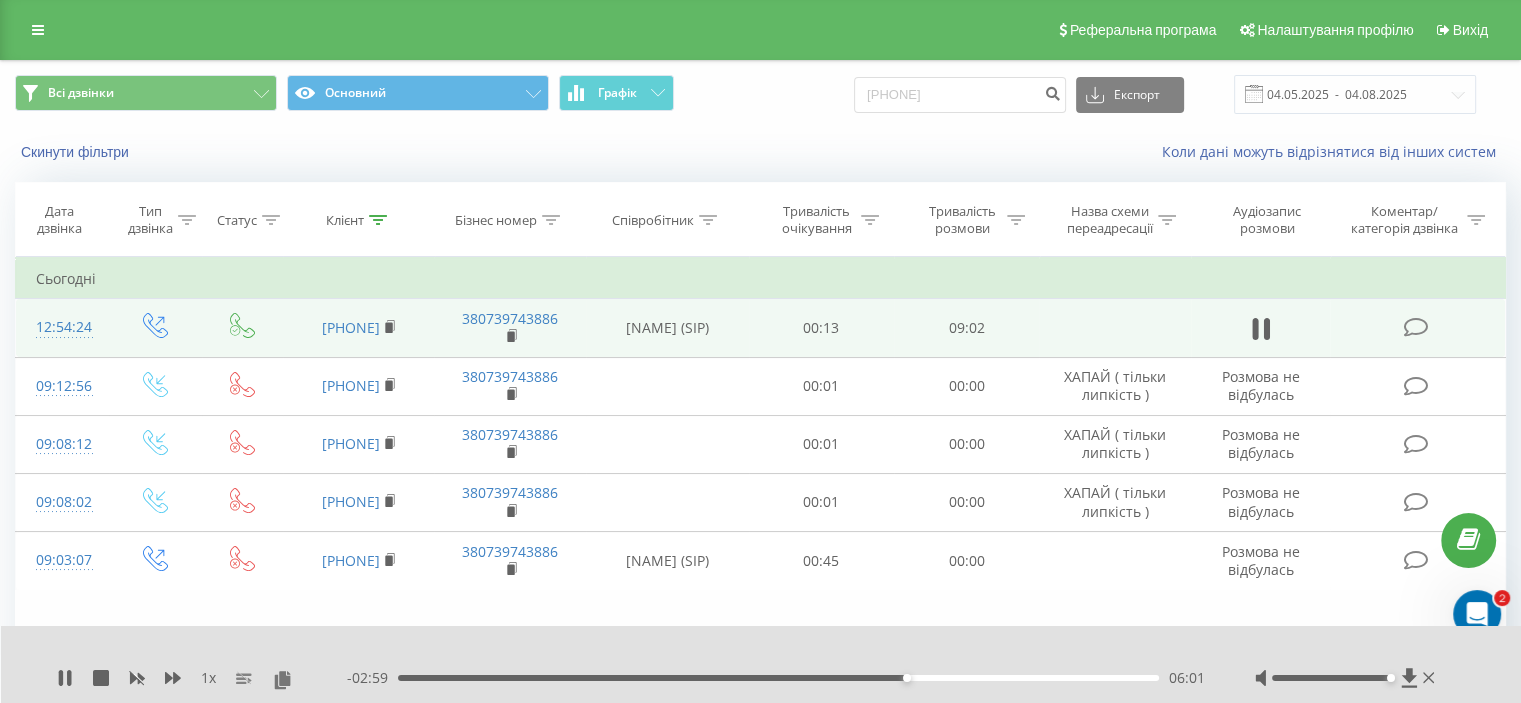 click on "06:01" at bounding box center (778, 678) 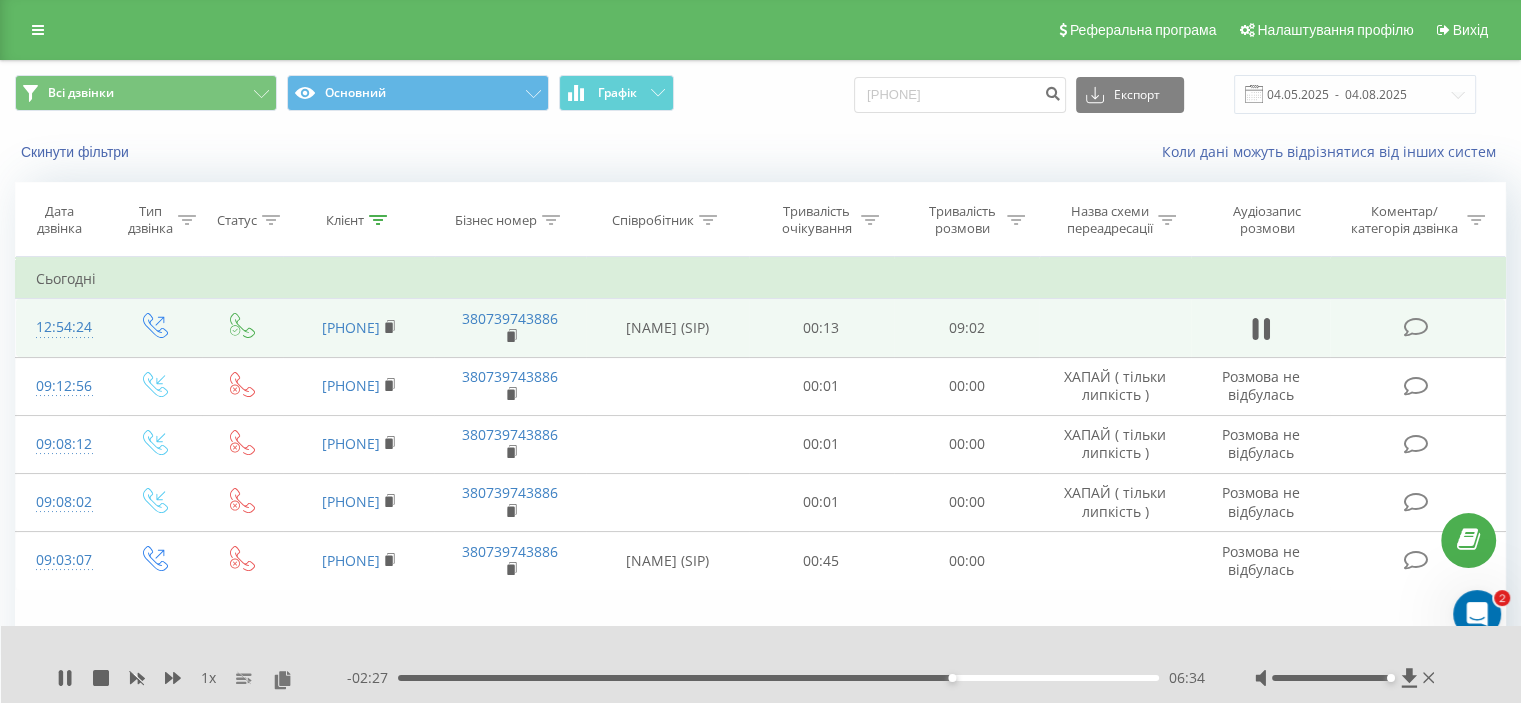 click on "06:34" at bounding box center [778, 678] 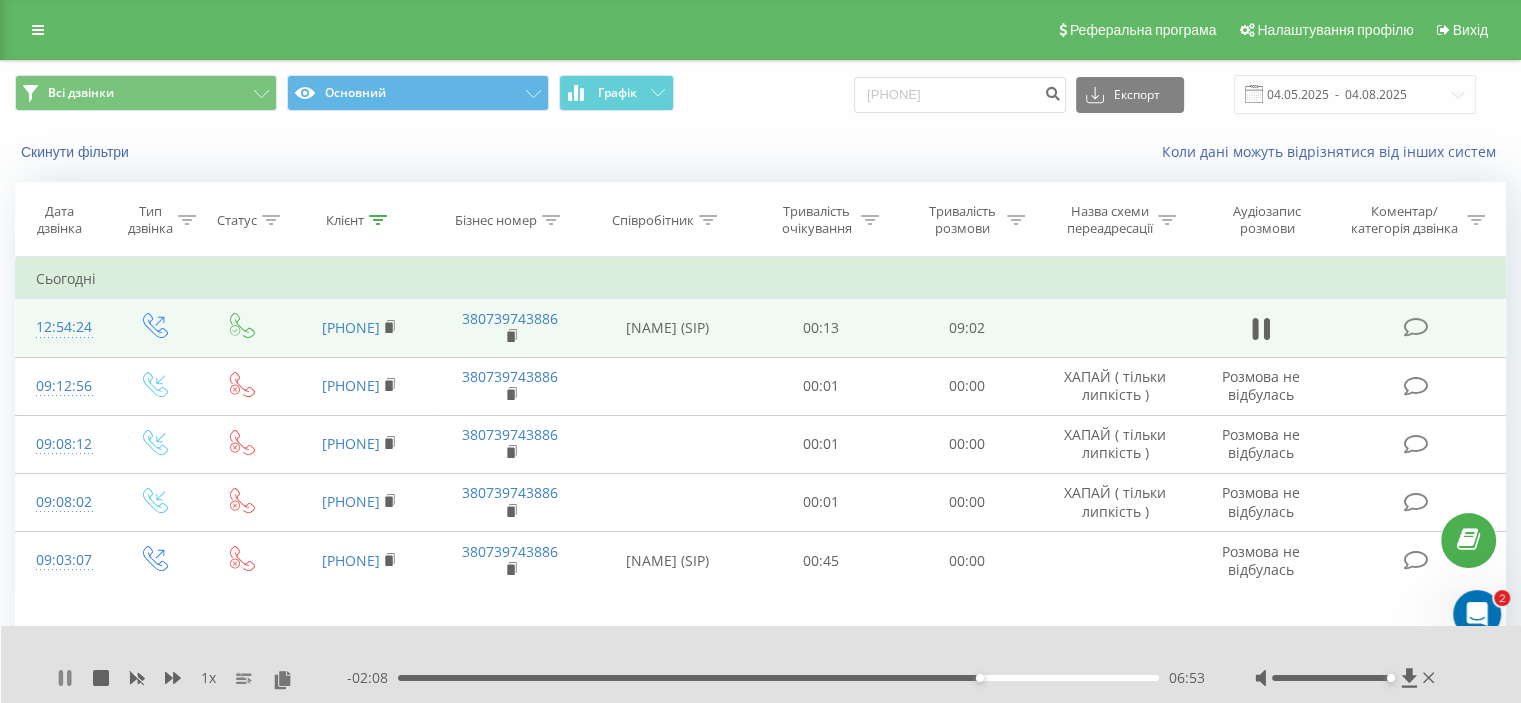 drag, startPoint x: 67, startPoint y: 674, endPoint x: 125, endPoint y: 697, distance: 62.39391 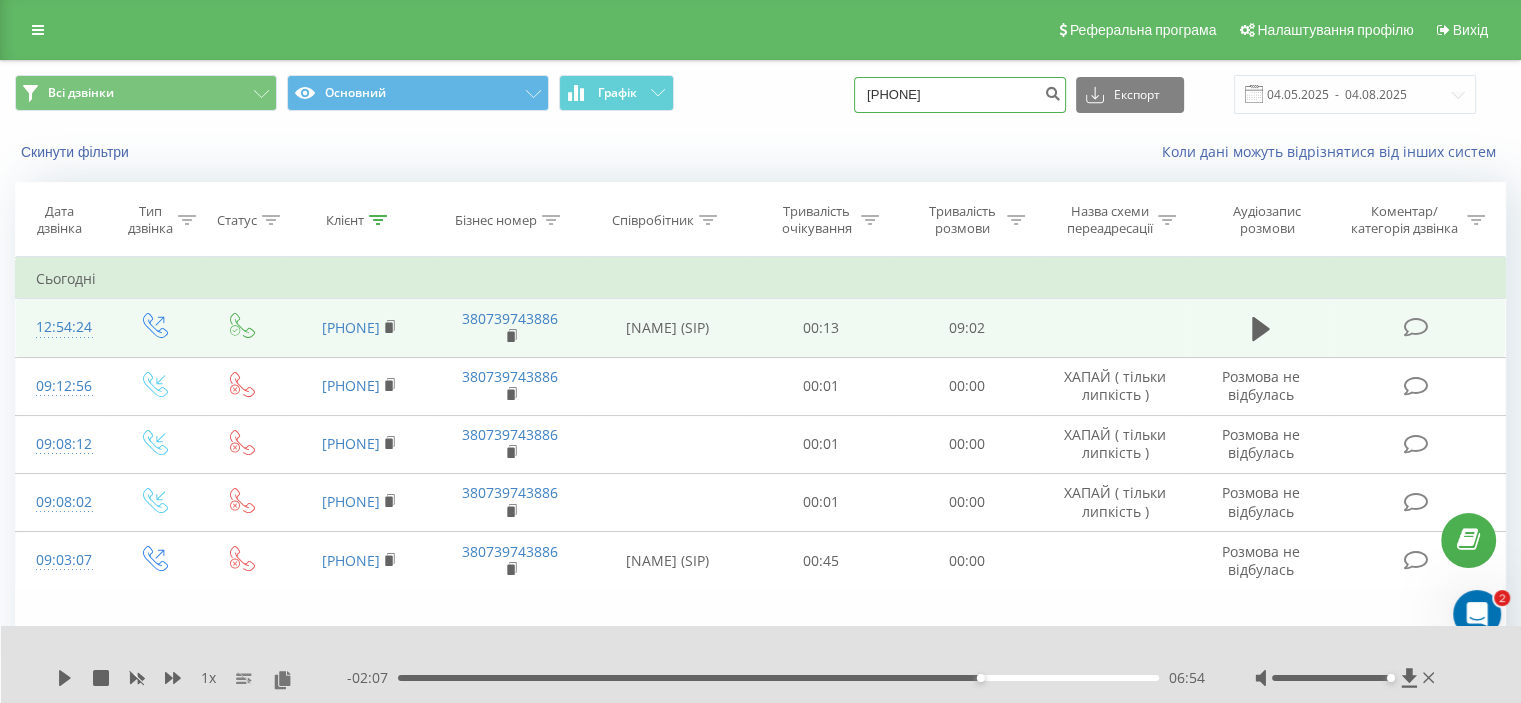 click on "0634092234" at bounding box center [960, 95] 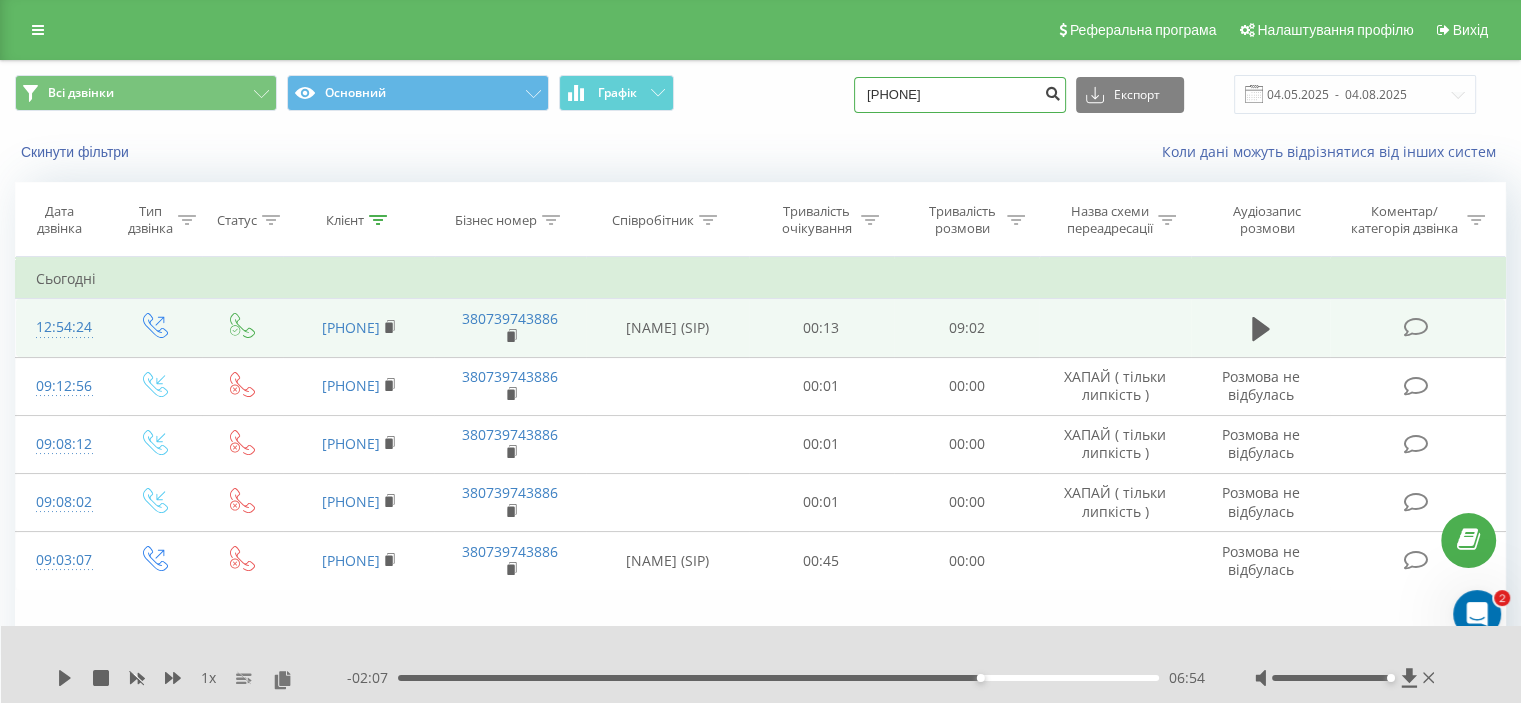 type on "[PHONE]" 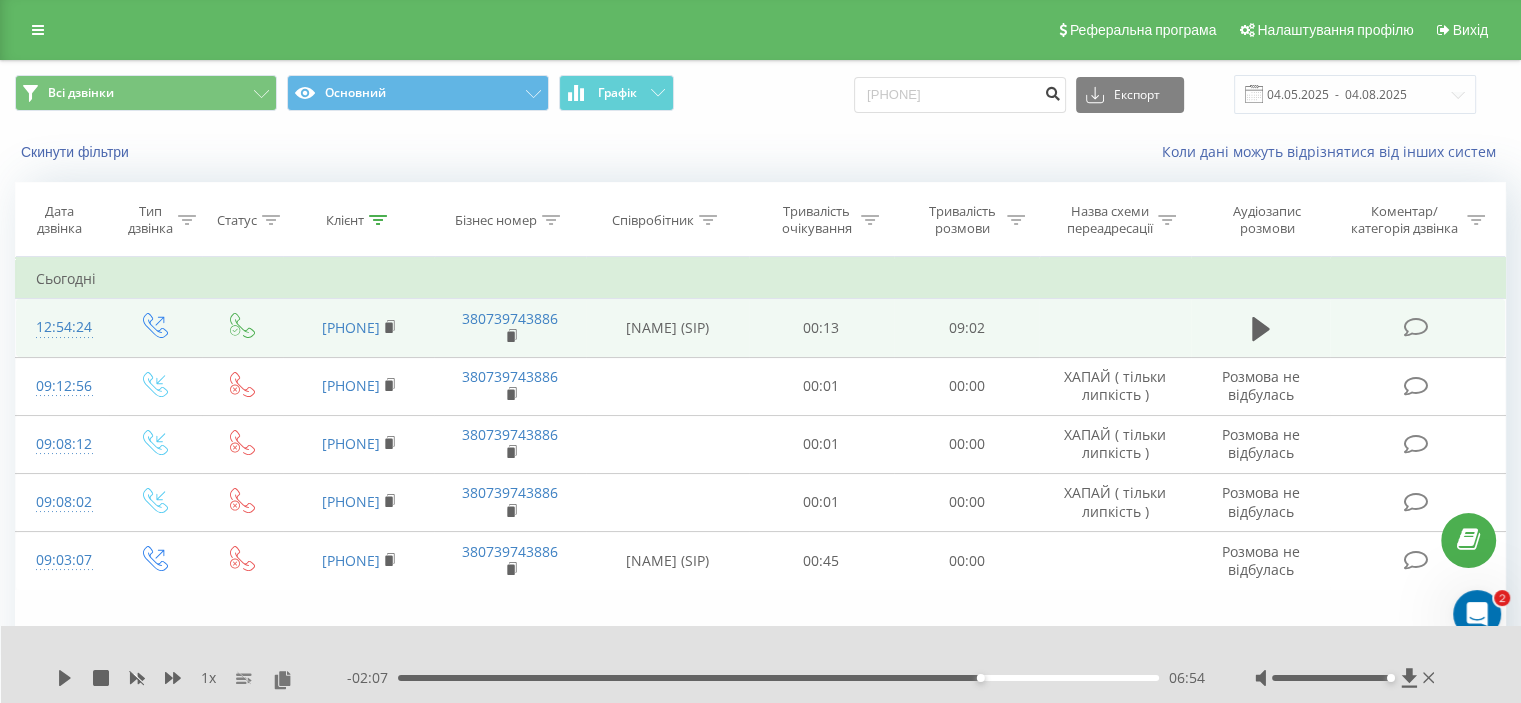 click at bounding box center [1052, 91] 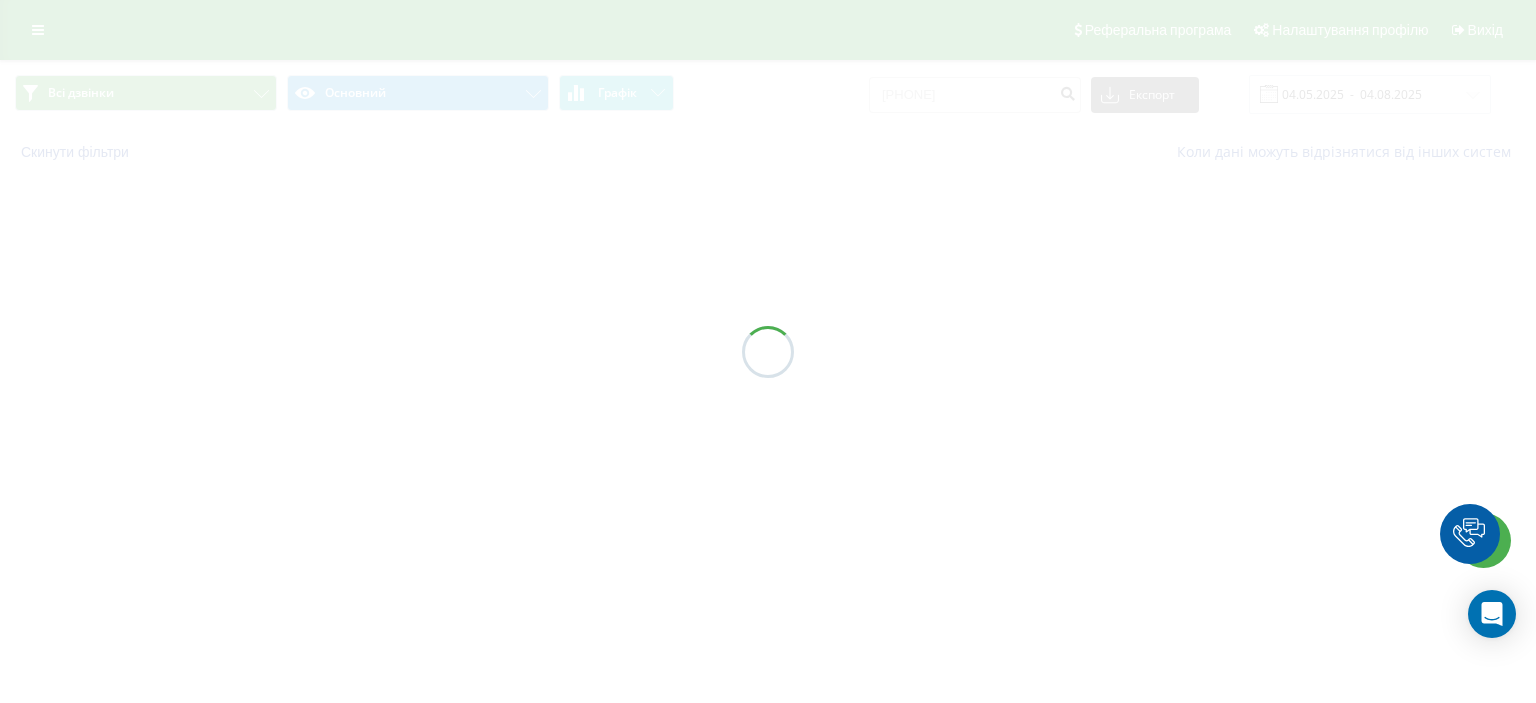 scroll, scrollTop: 0, scrollLeft: 0, axis: both 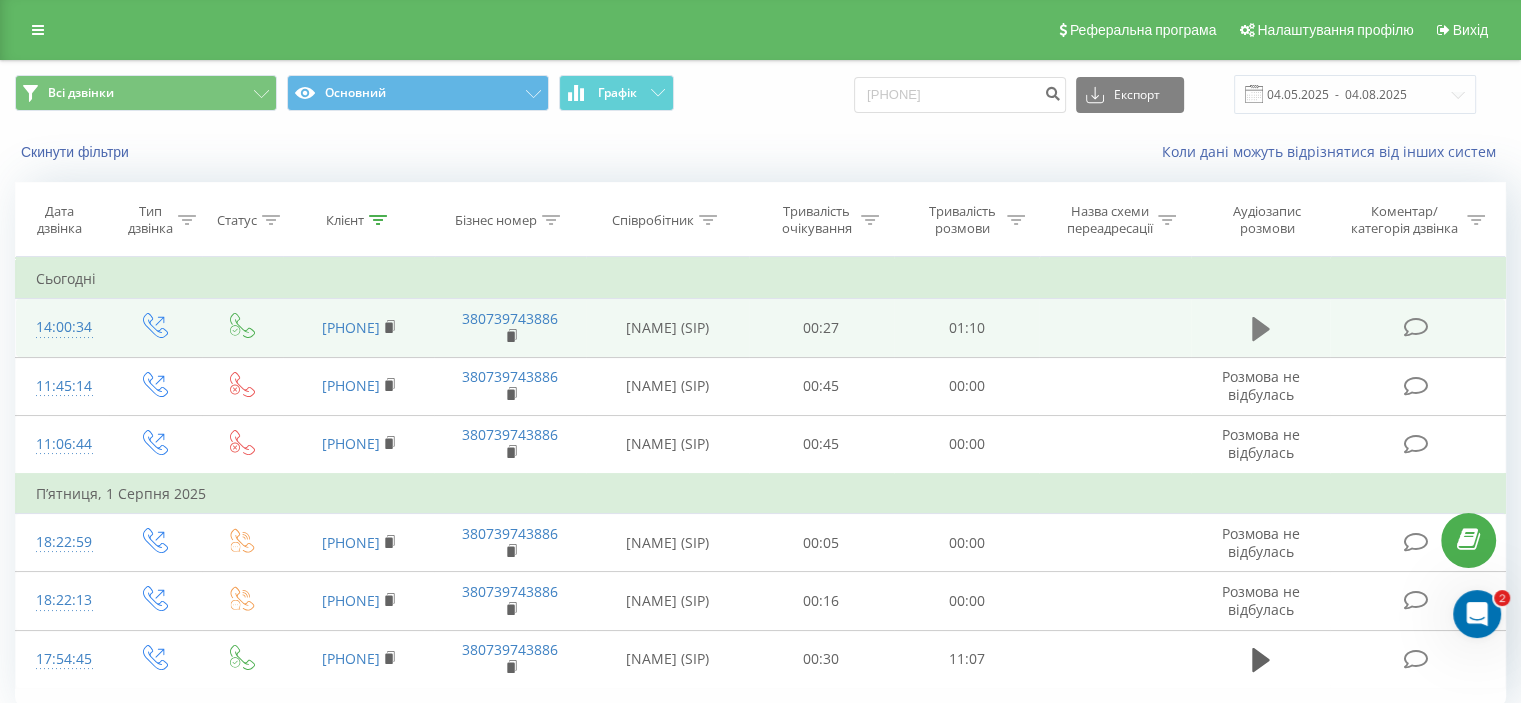 click 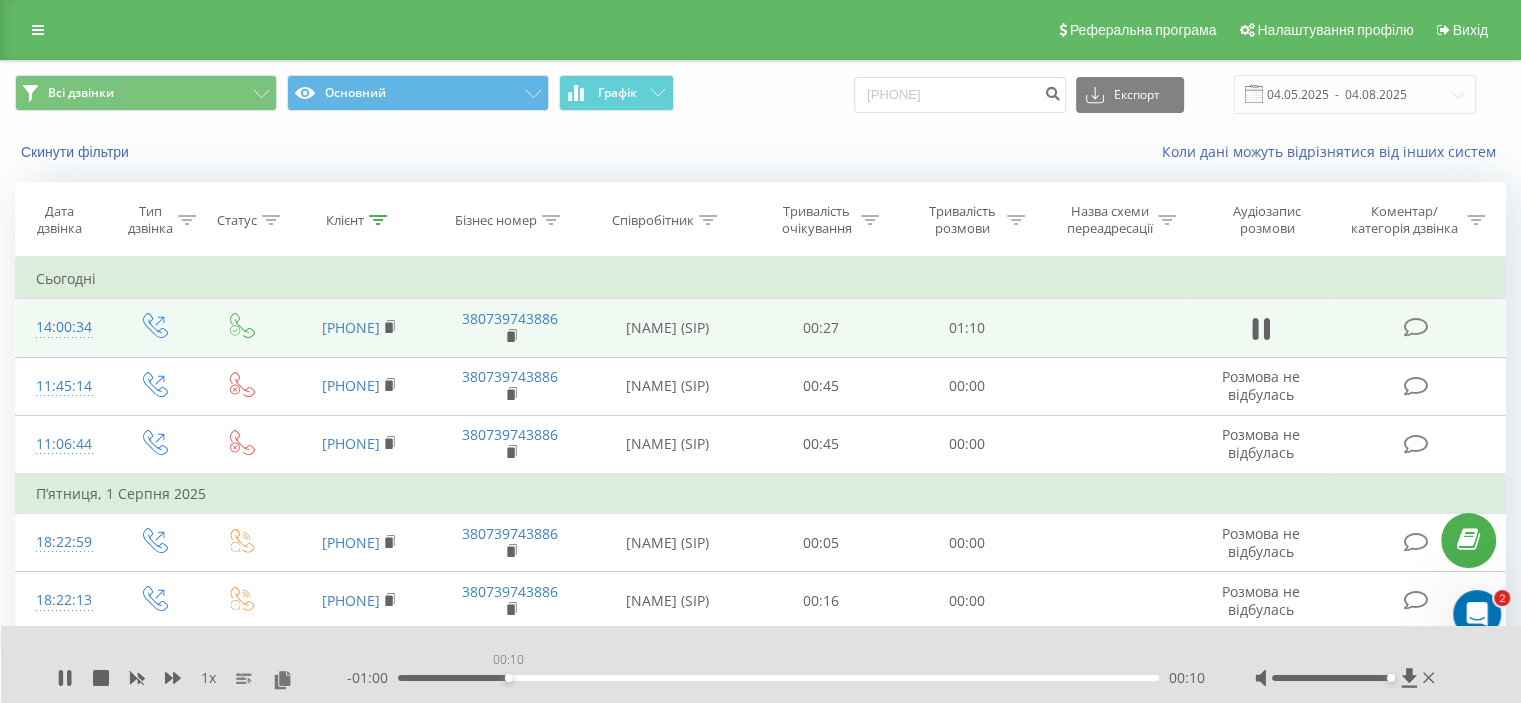 click on "00:10" at bounding box center [778, 678] 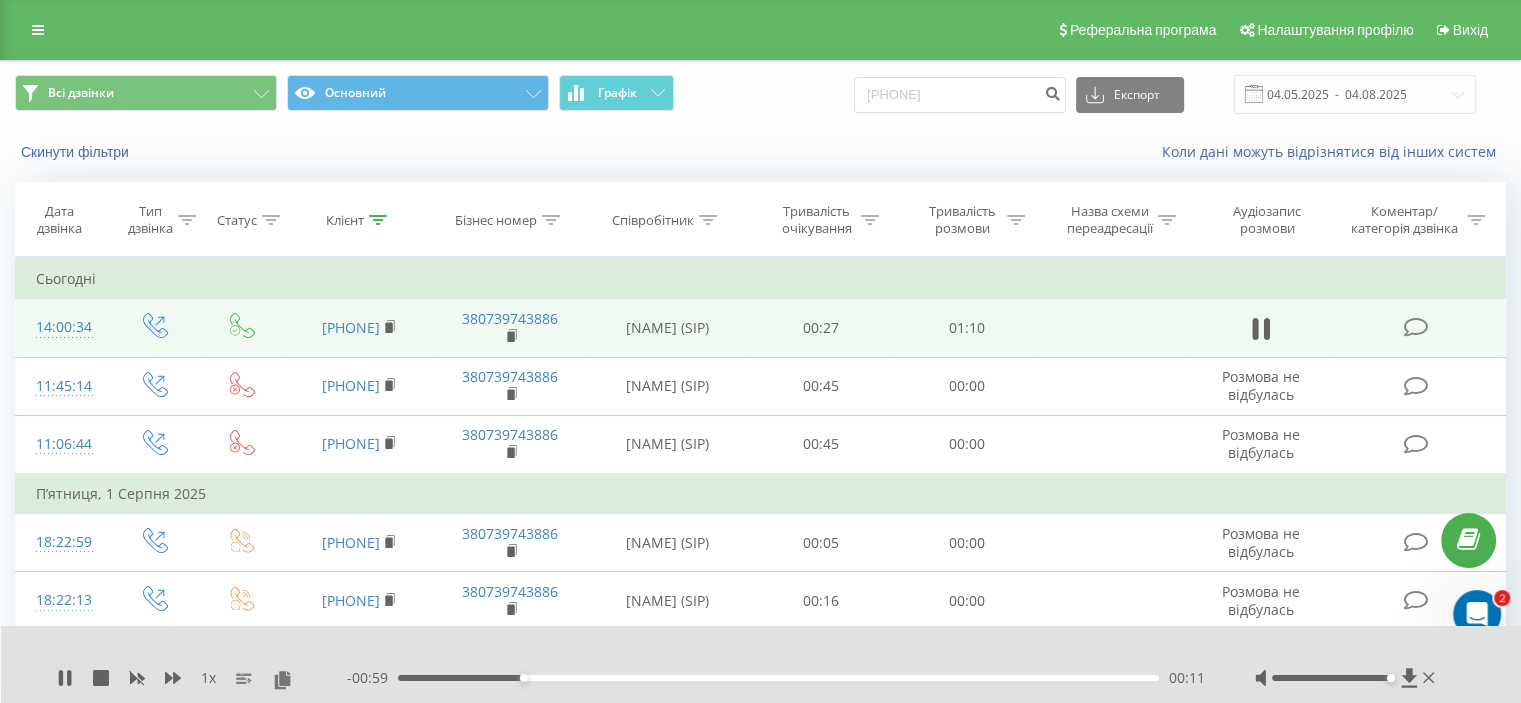 click on "00:11" at bounding box center (778, 678) 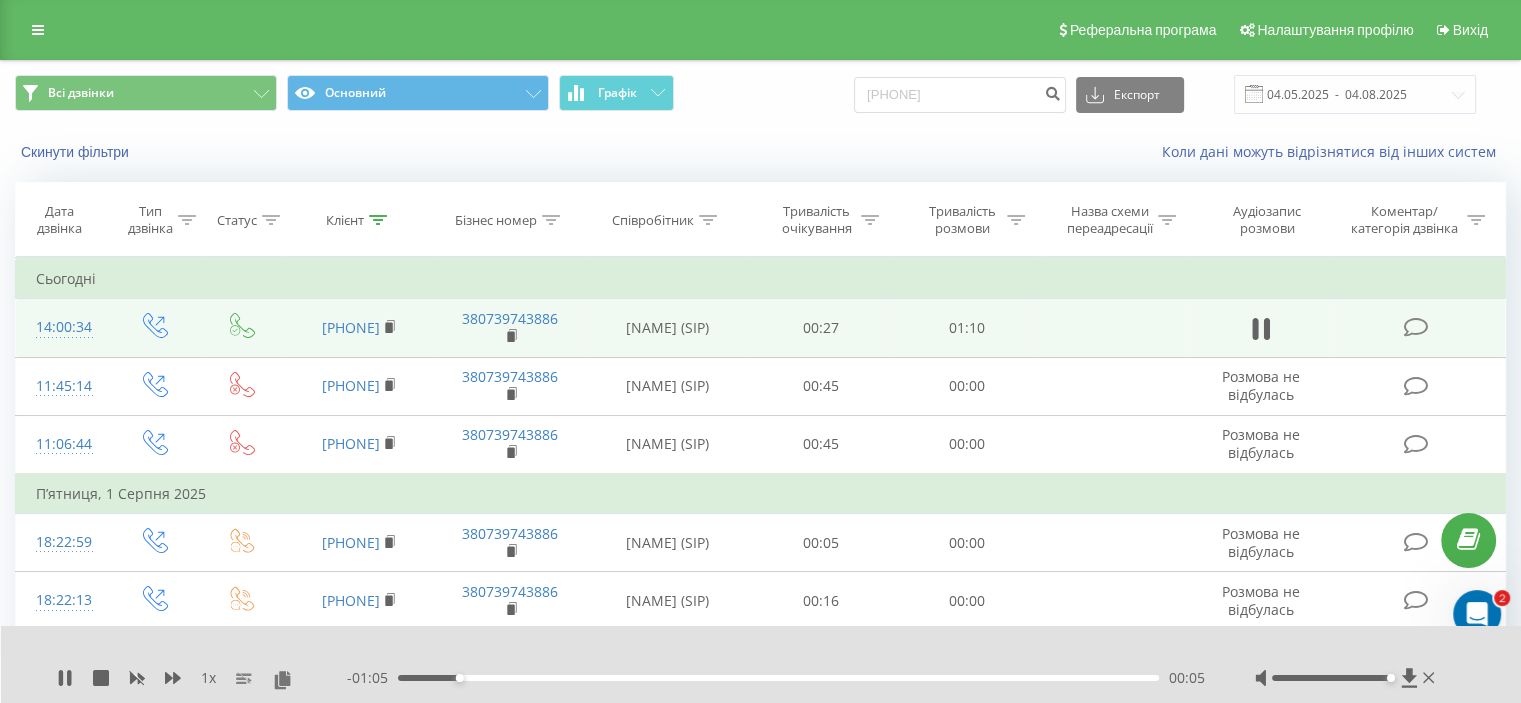 click on "00:05" at bounding box center [778, 678] 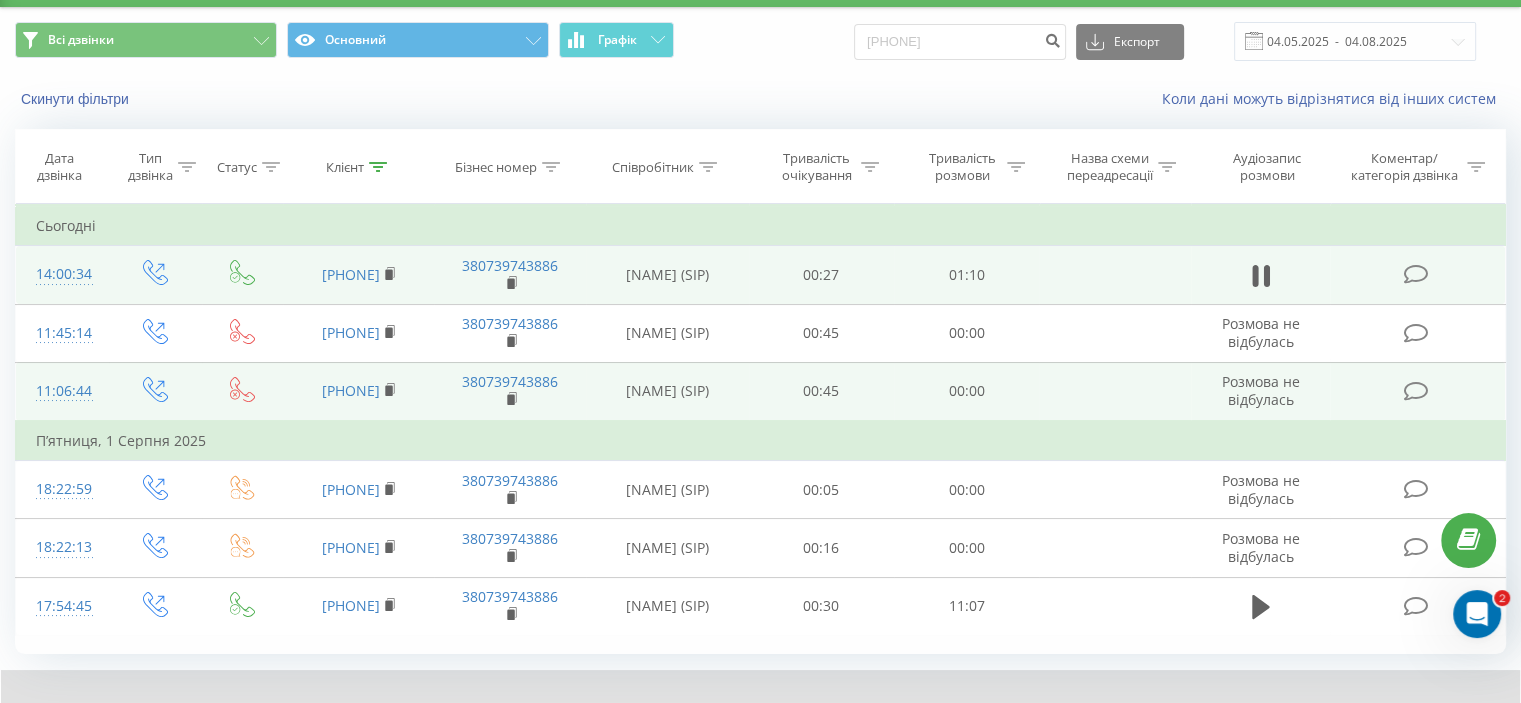 scroll, scrollTop: 78, scrollLeft: 0, axis: vertical 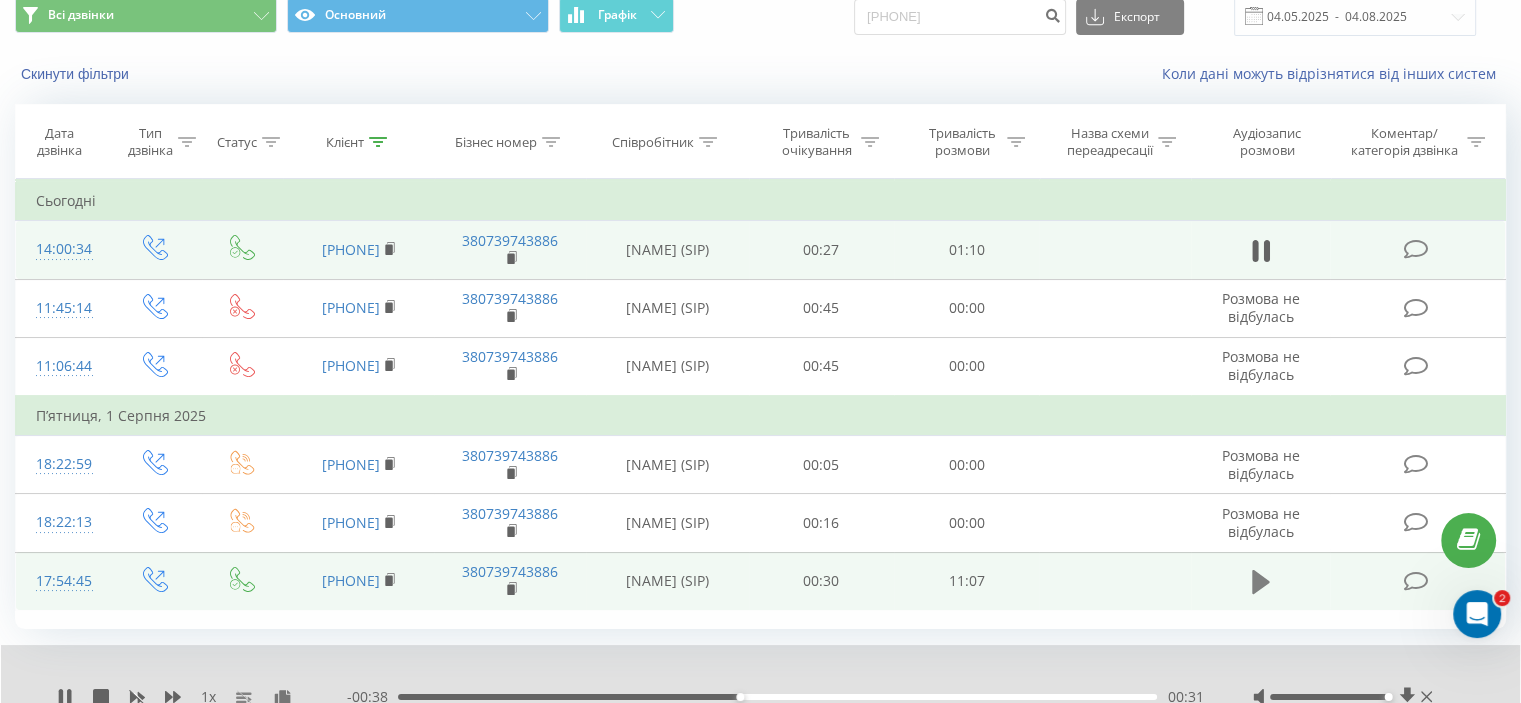 click at bounding box center [1261, 582] 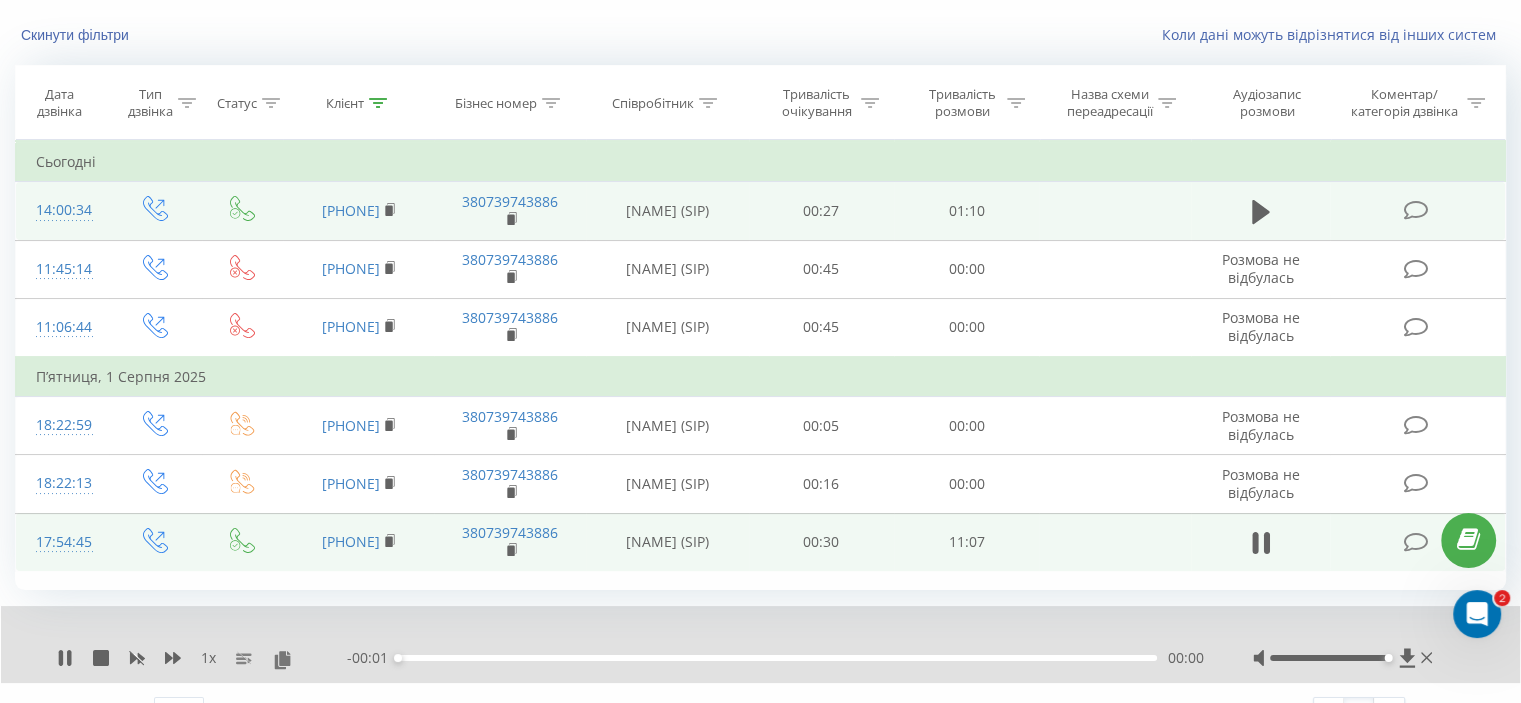 scroll, scrollTop: 155, scrollLeft: 0, axis: vertical 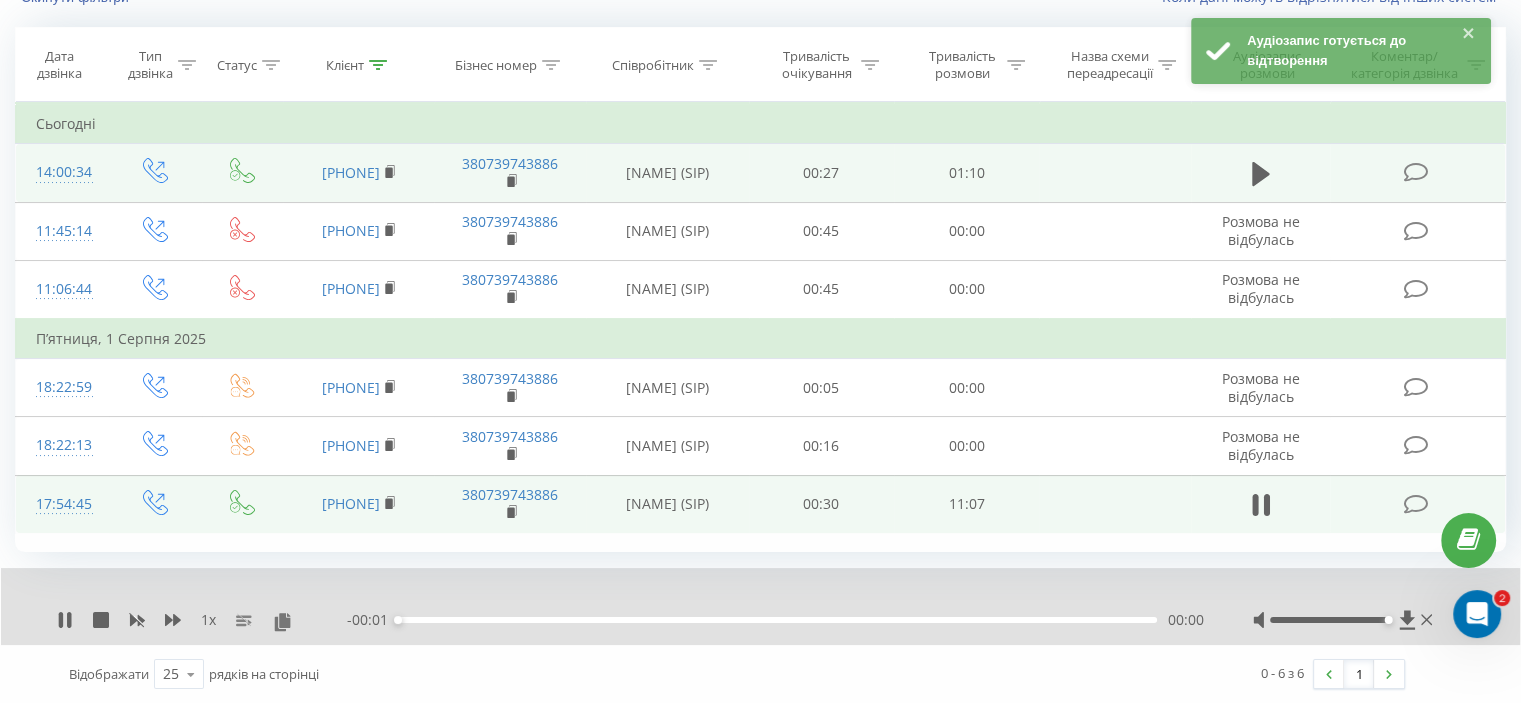 click on "00:00" at bounding box center [777, 620] 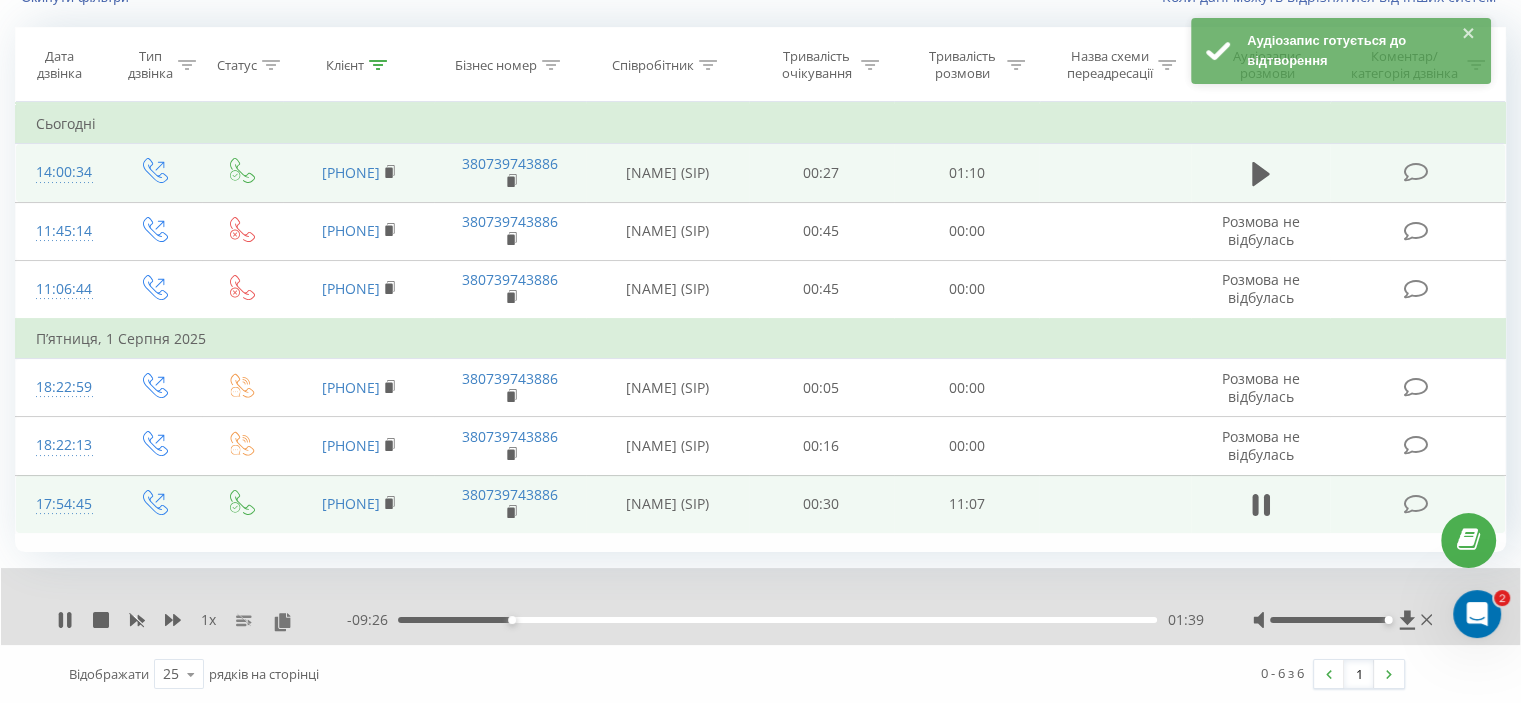 click on "- 09:26 01:39   01:39" at bounding box center (775, 620) 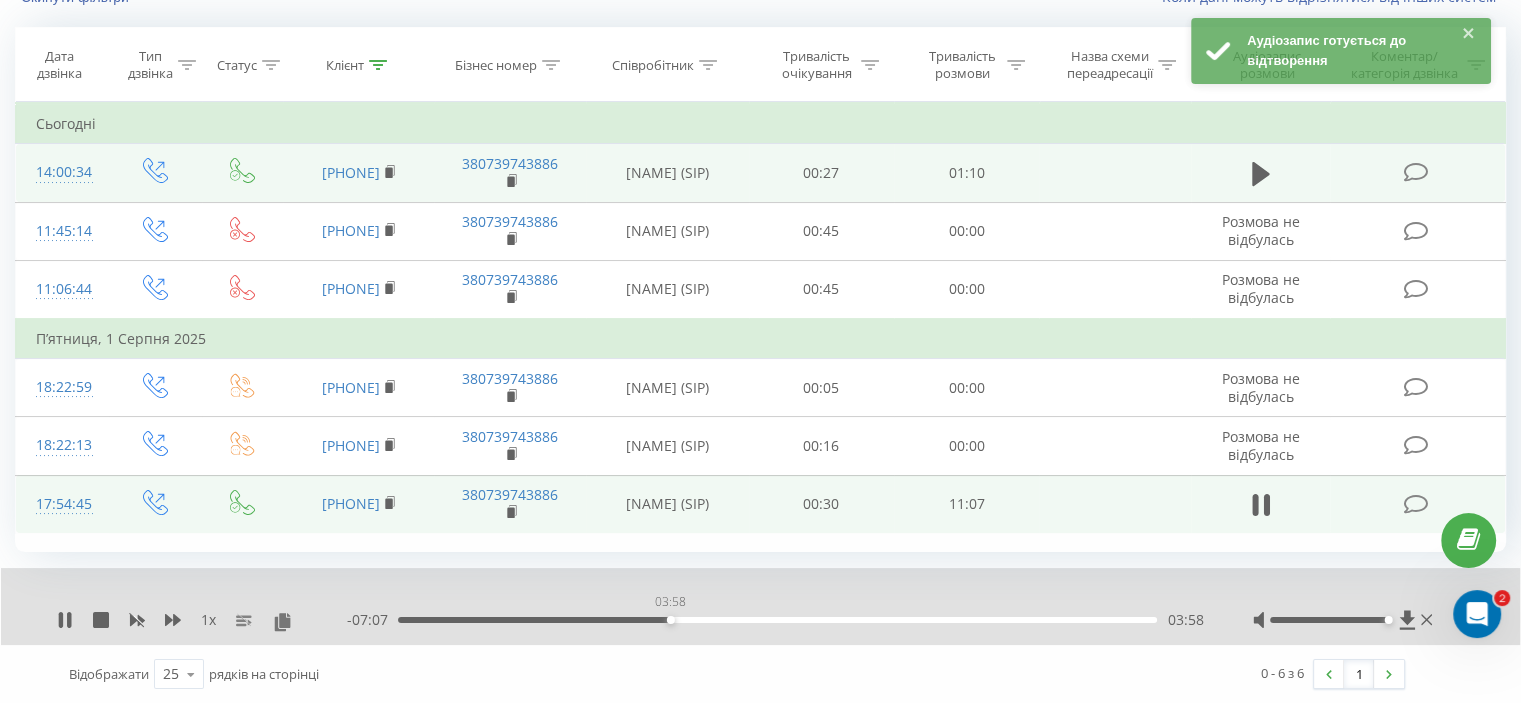 click on "03:58" at bounding box center [777, 620] 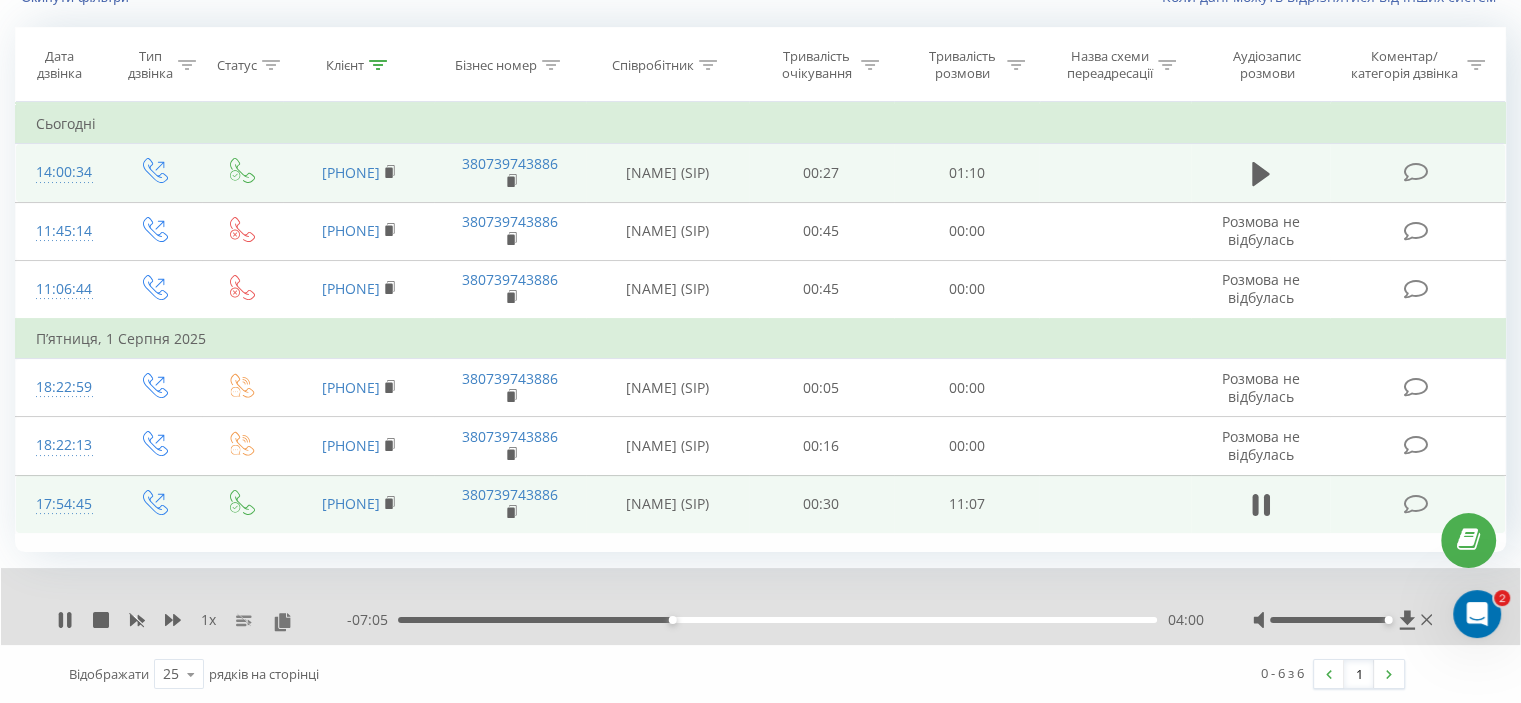 click on "04:00" at bounding box center (777, 620) 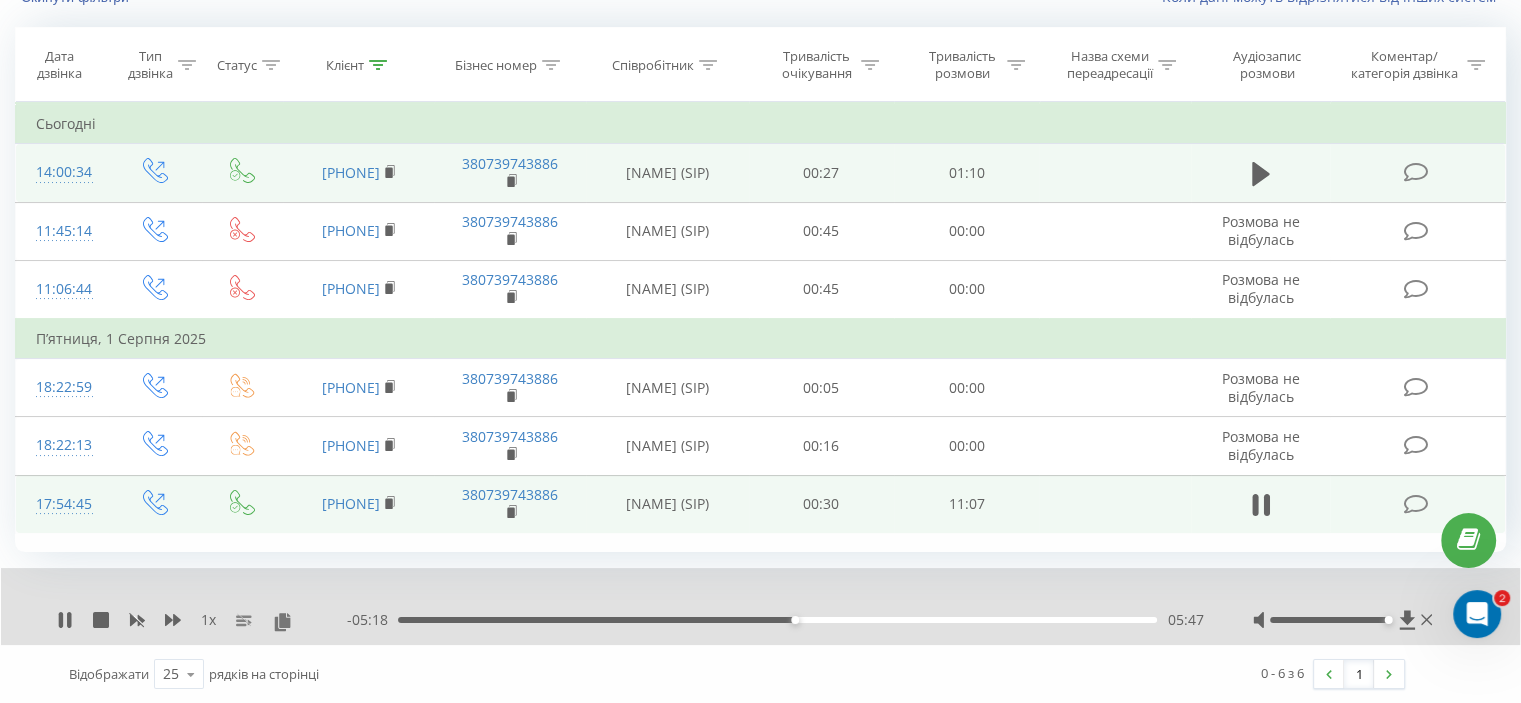 click on "05:47" at bounding box center (777, 620) 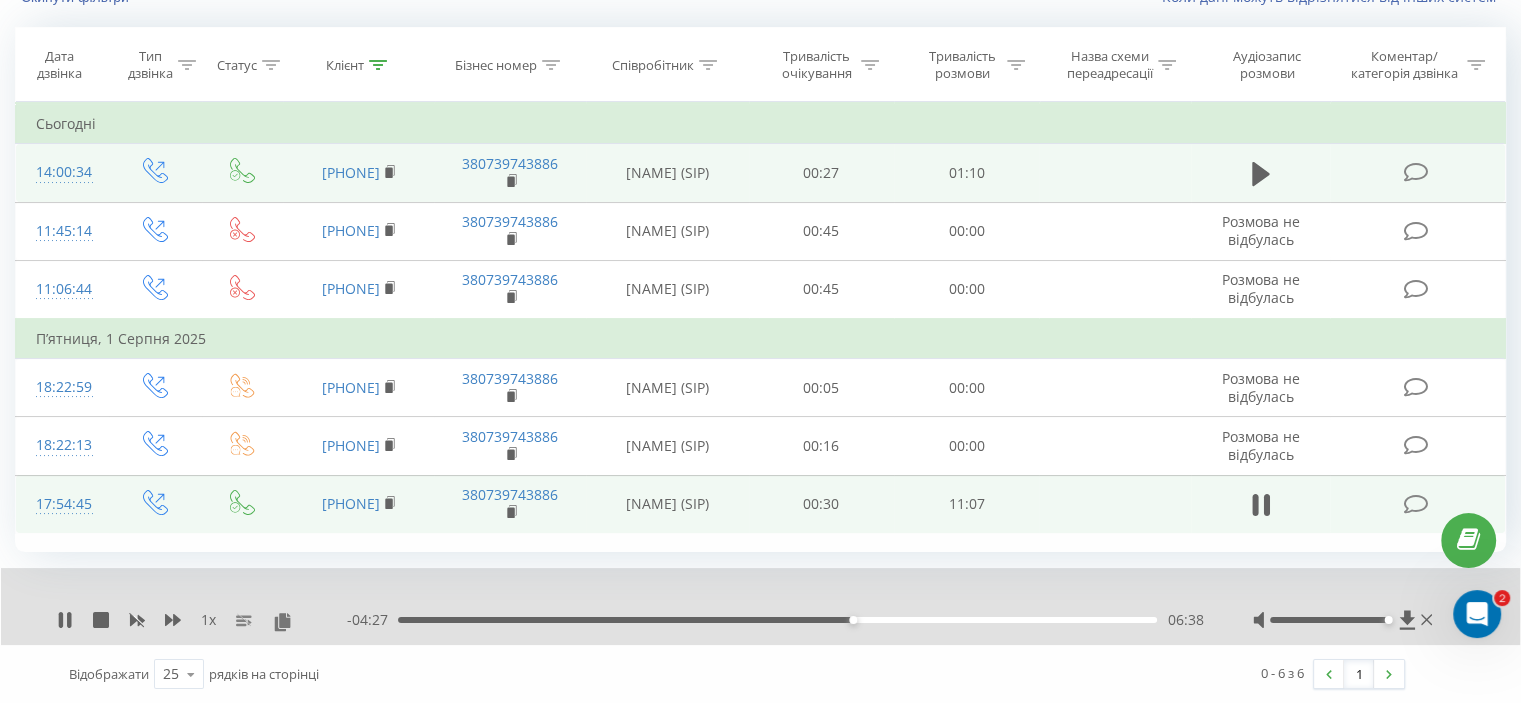 click on "06:38" at bounding box center (777, 620) 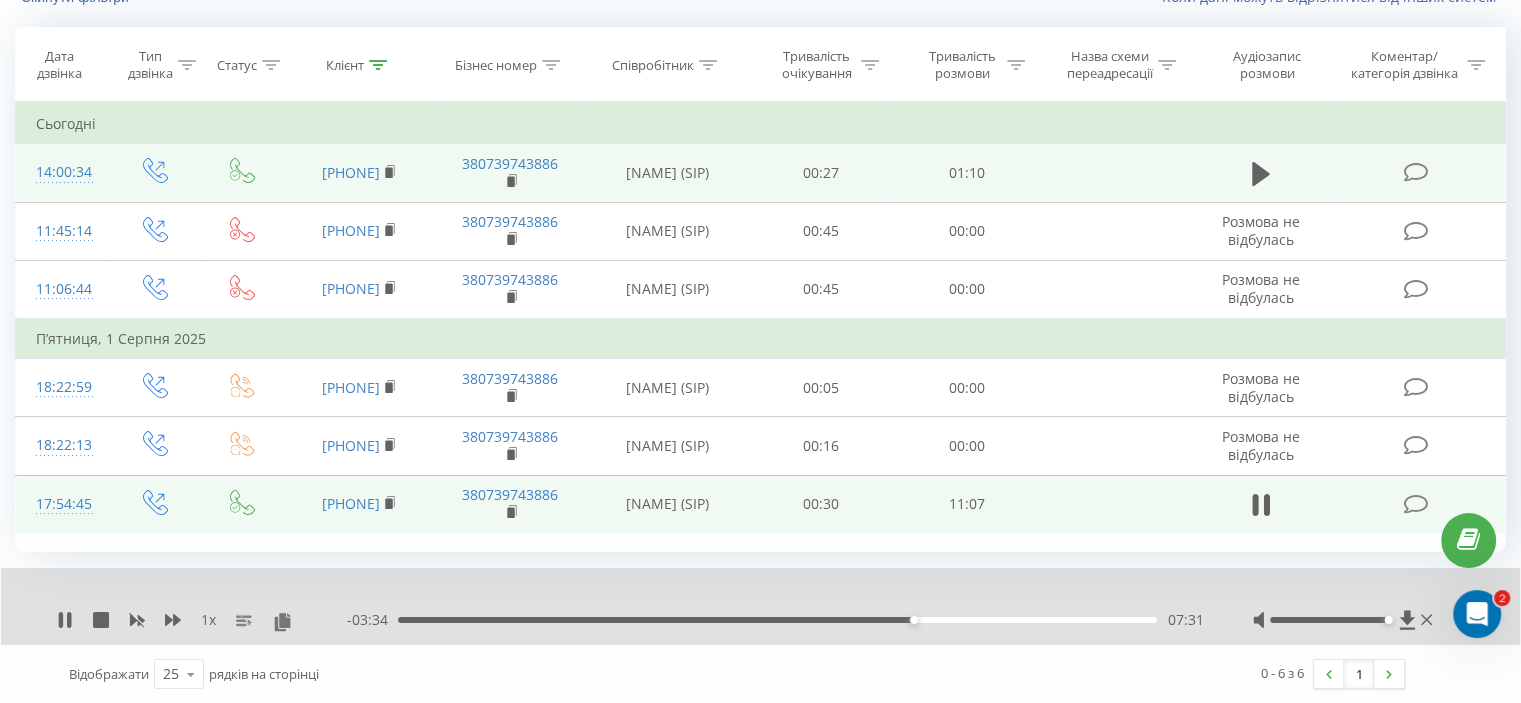 click on "07:31" at bounding box center (777, 620) 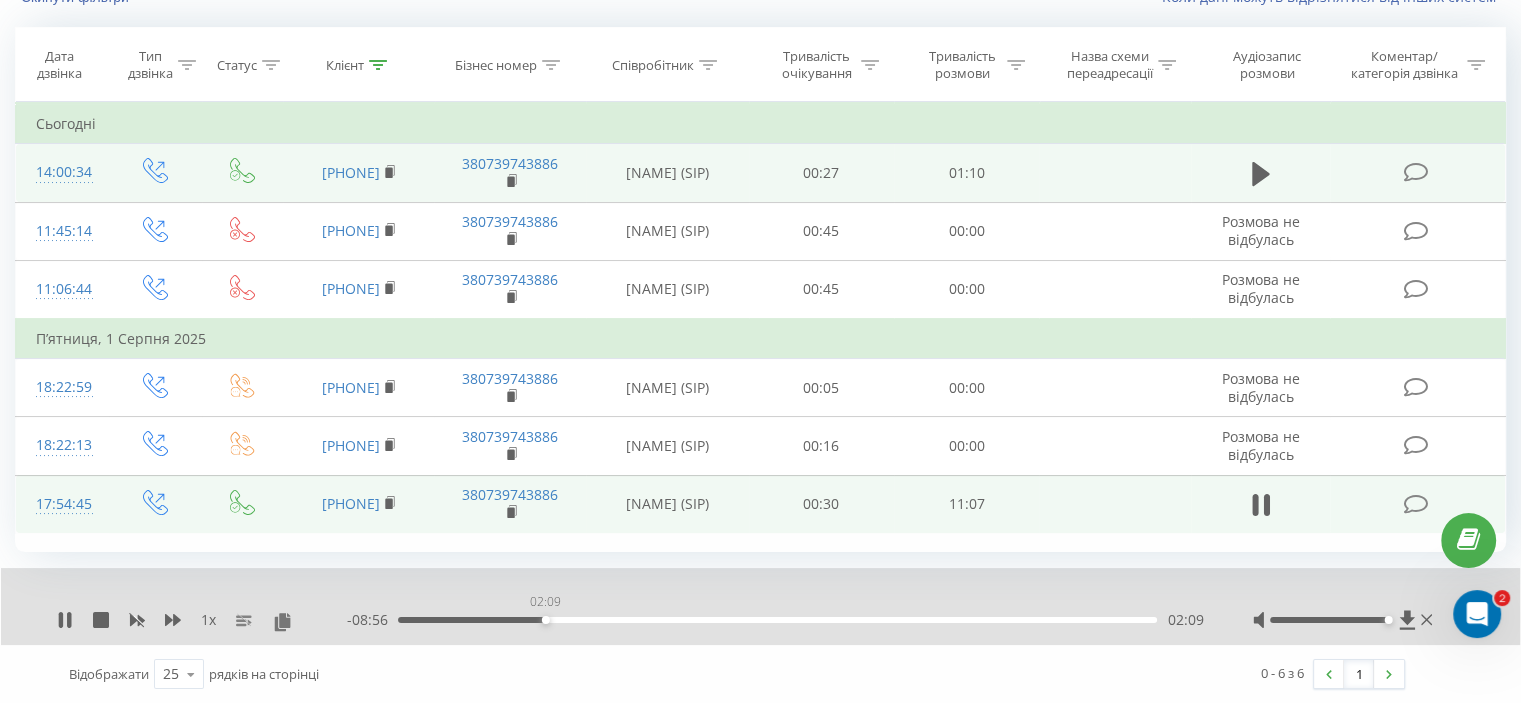 click on "02:09" at bounding box center (777, 620) 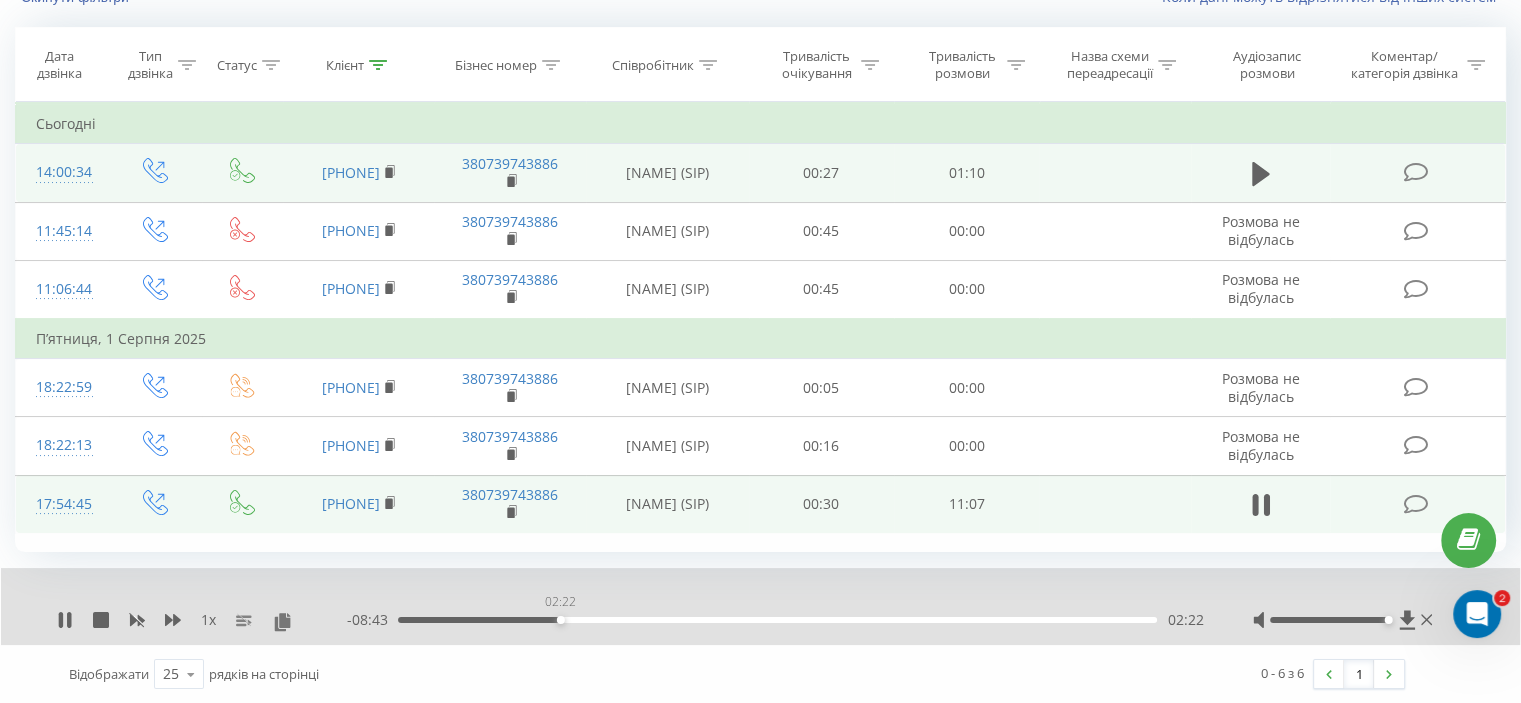 click on "02:22" at bounding box center (777, 620) 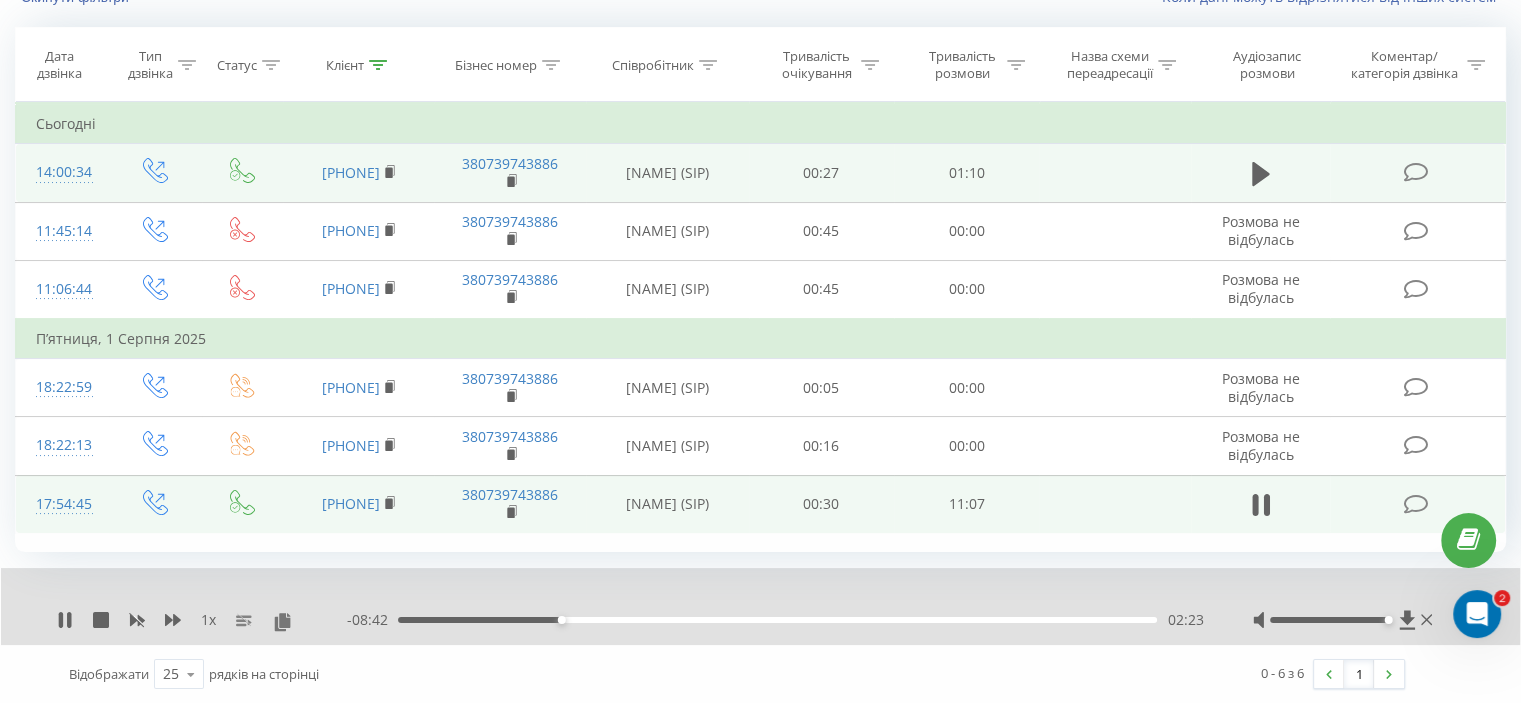 click on "02:23" at bounding box center [777, 620] 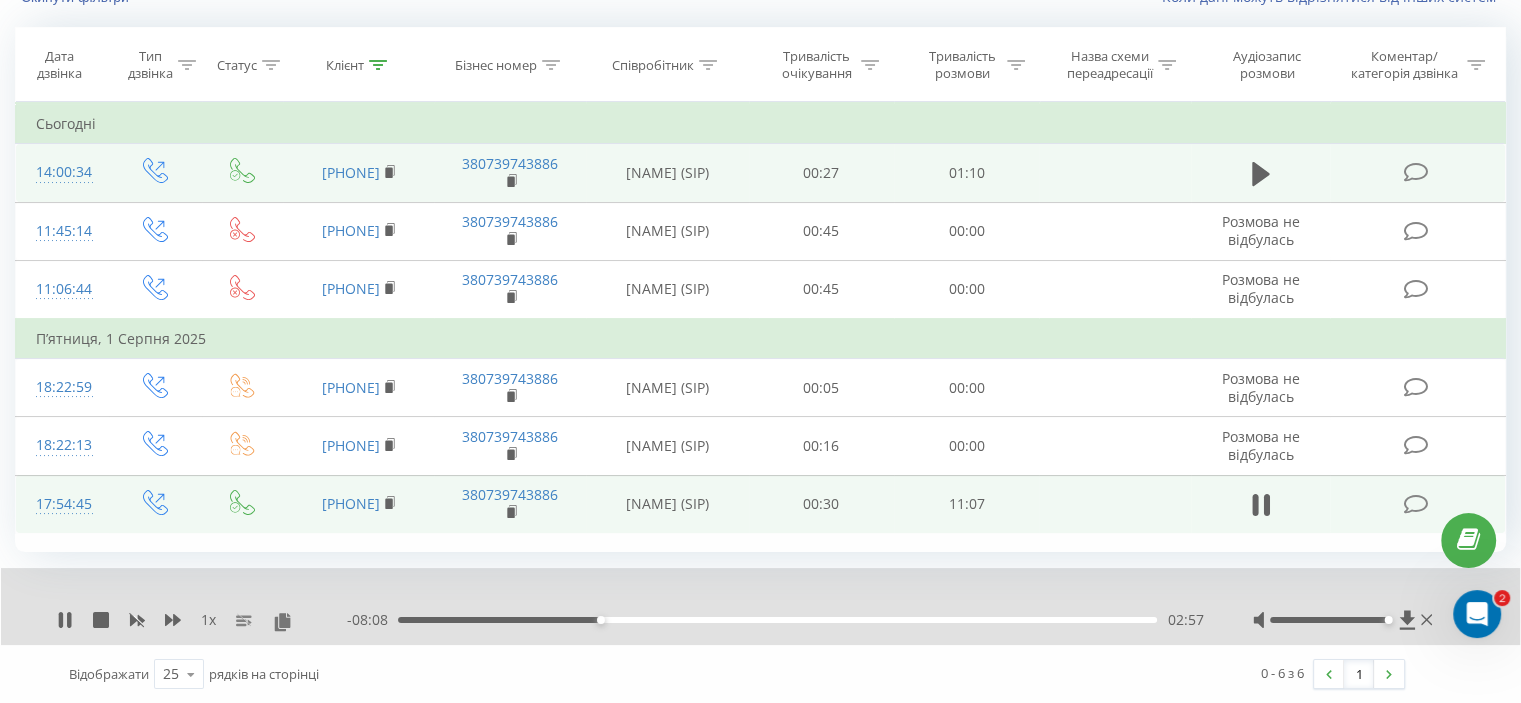 click on "02:57" at bounding box center (777, 620) 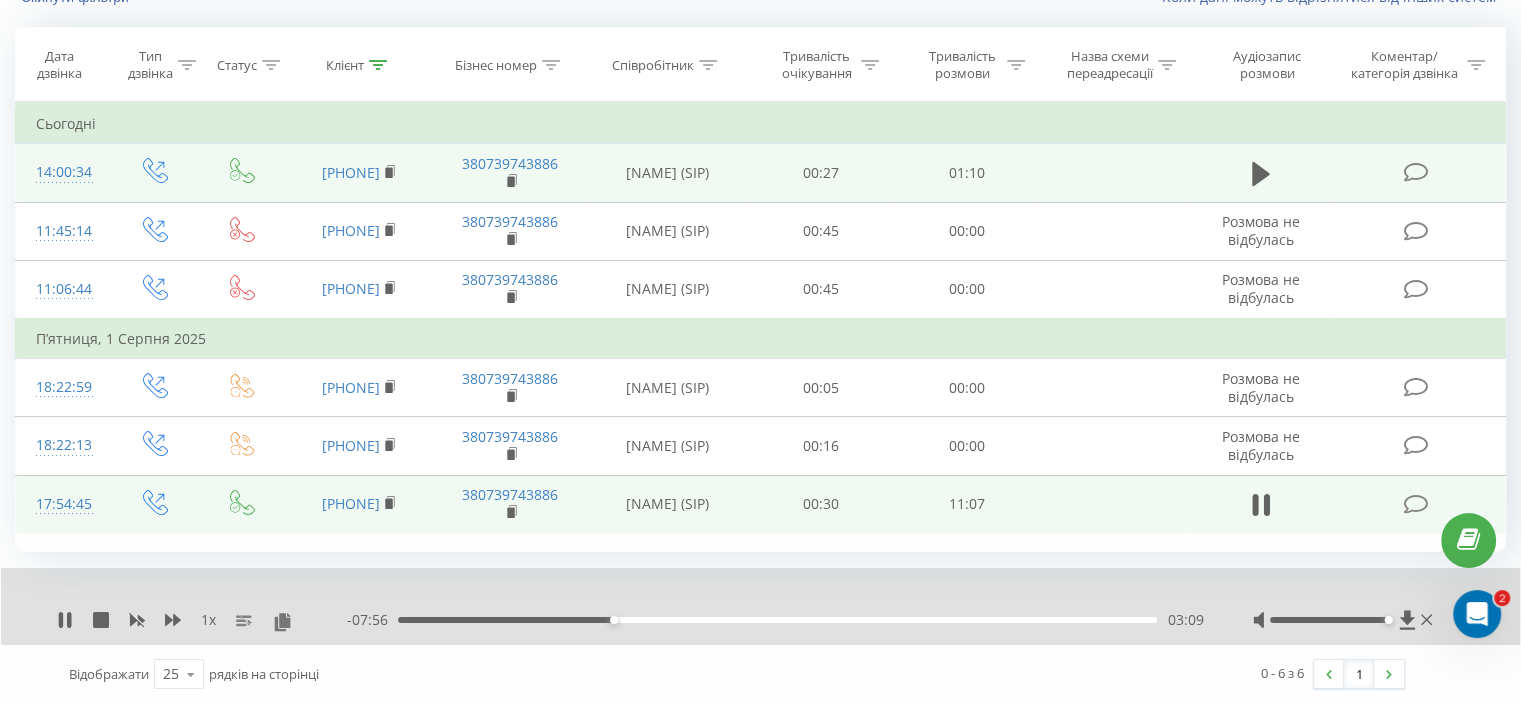 click on "03:09" at bounding box center (777, 620) 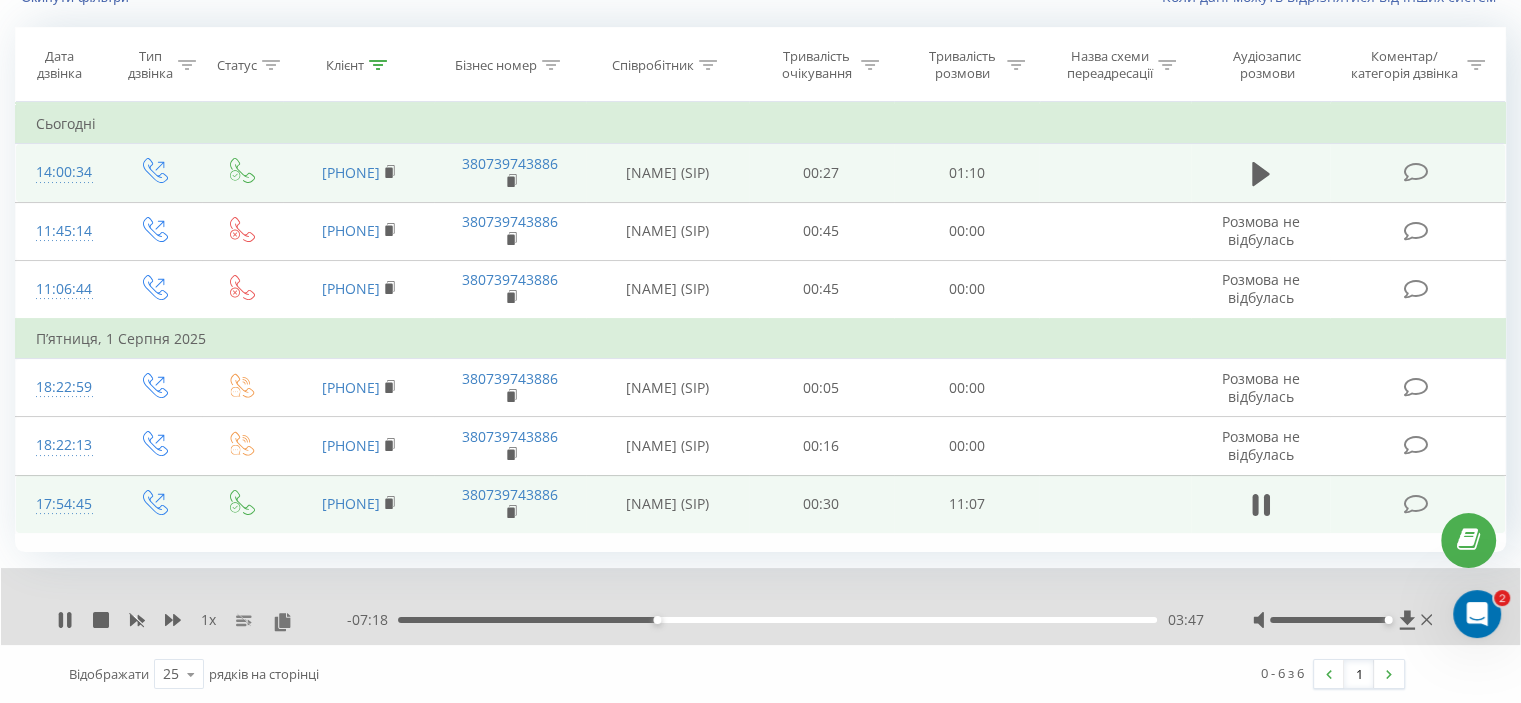 click on "03:47" at bounding box center (777, 620) 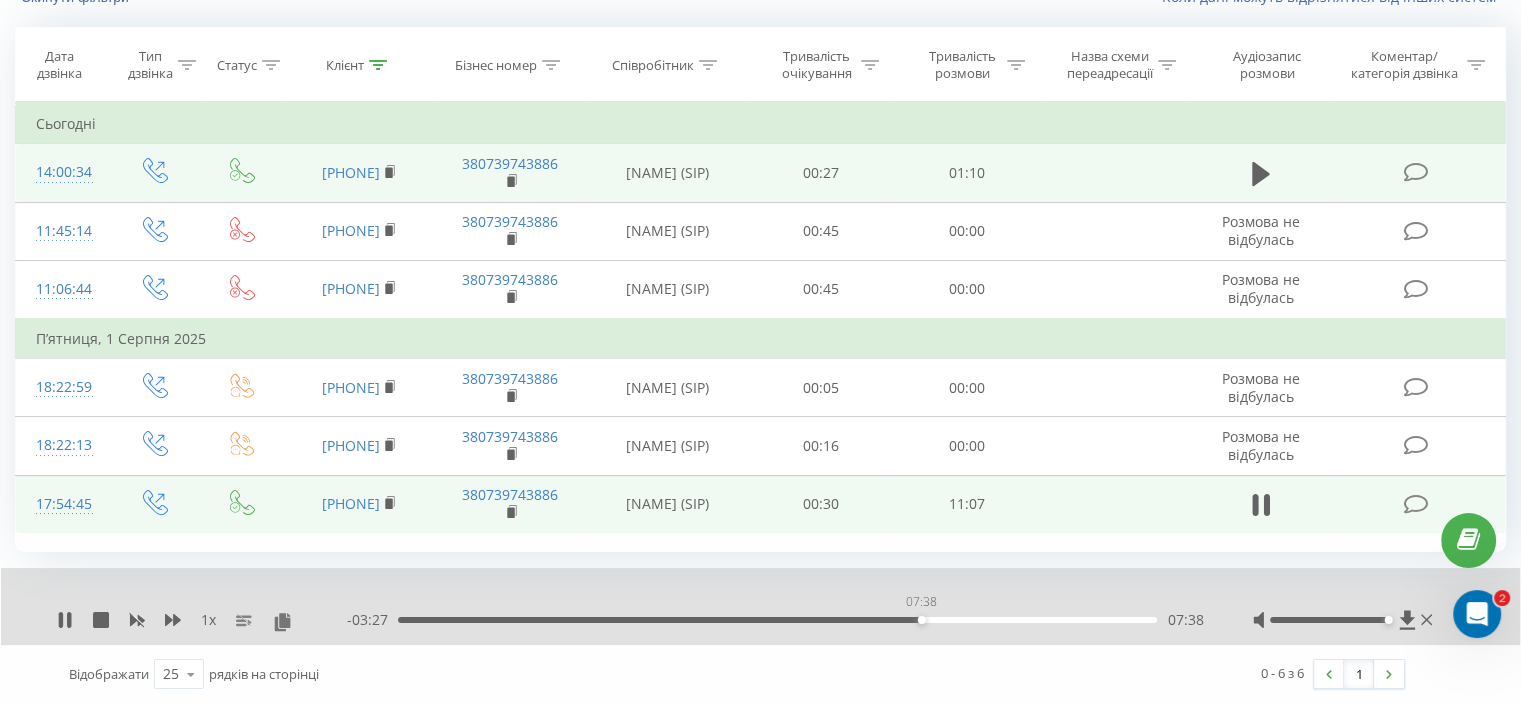 click on "07:38" at bounding box center (777, 620) 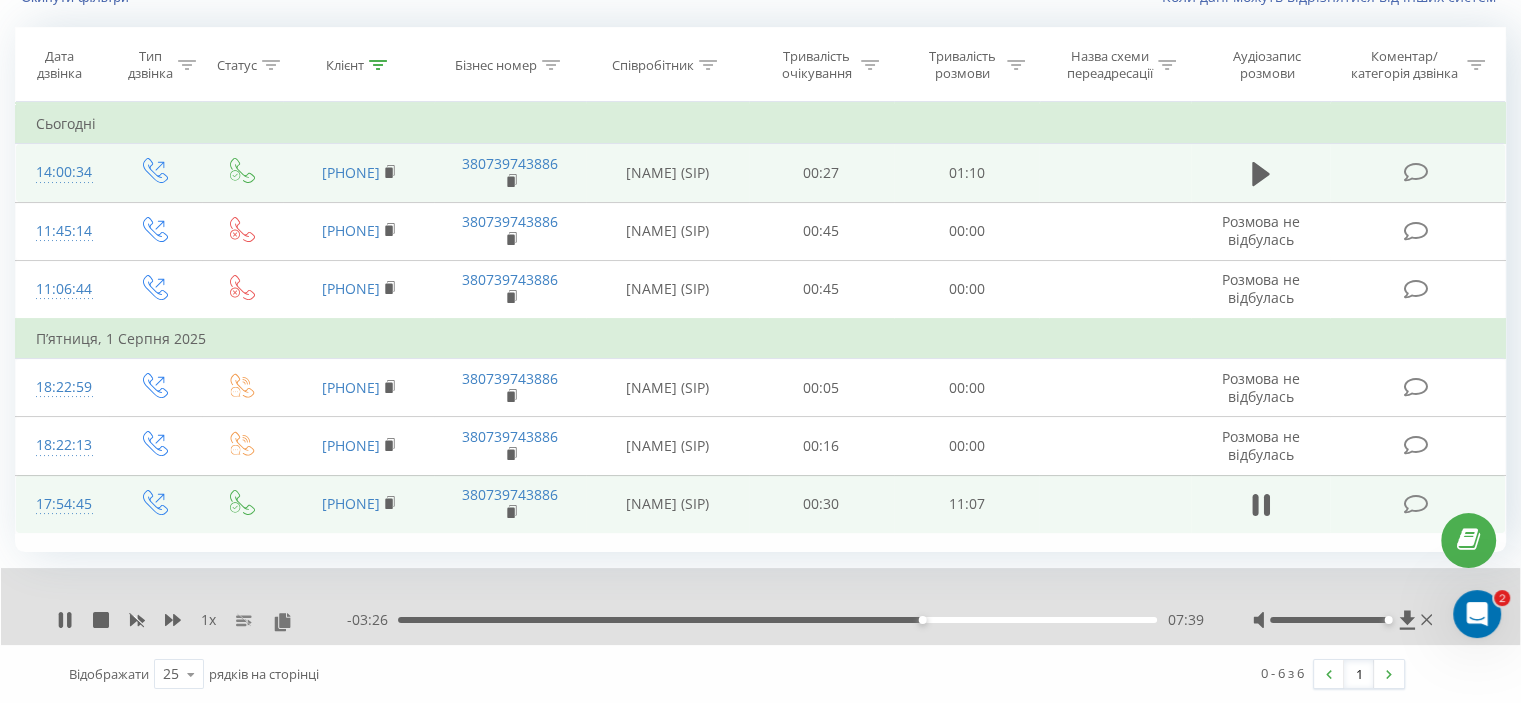 click on "07:39" at bounding box center (777, 620) 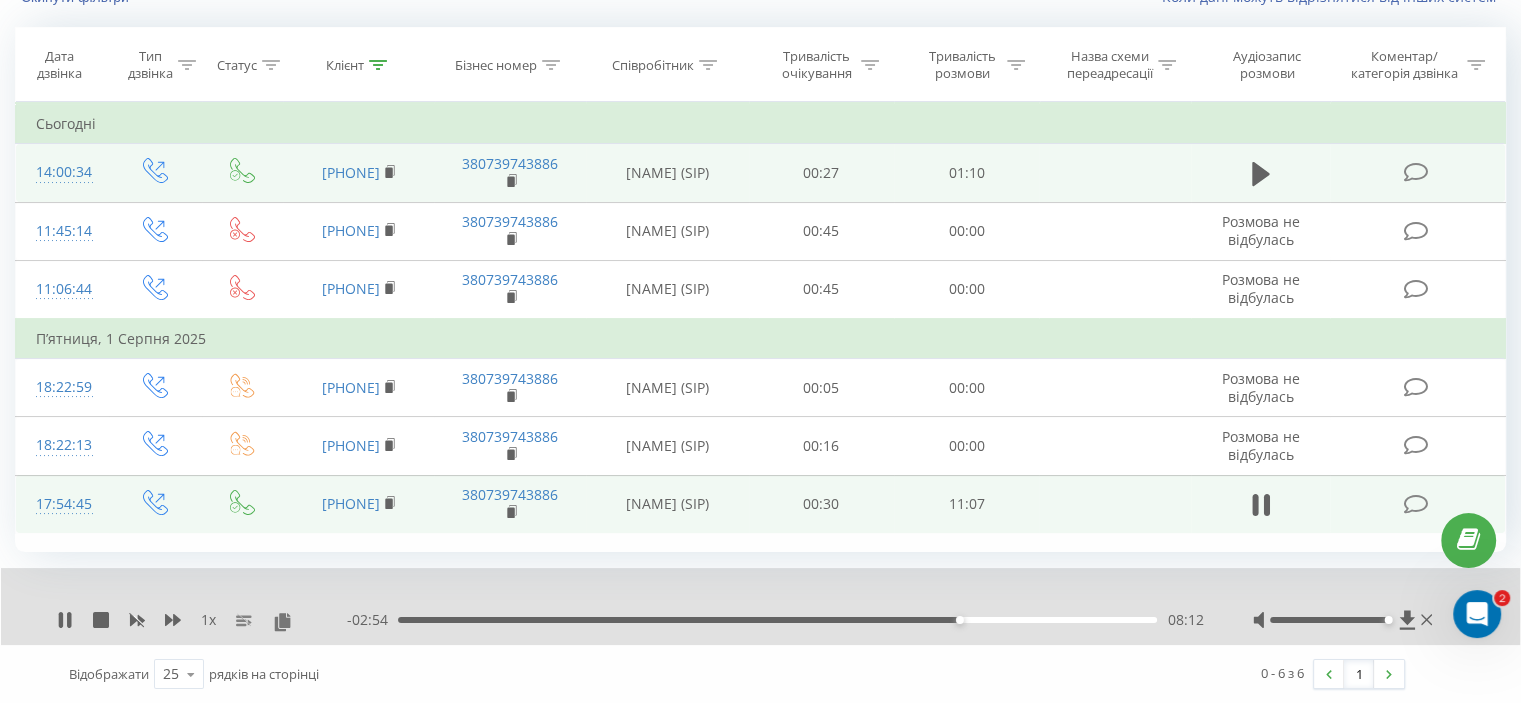 drag, startPoint x: 983, startPoint y: 616, endPoint x: 1001, endPoint y: 615, distance: 18.027756 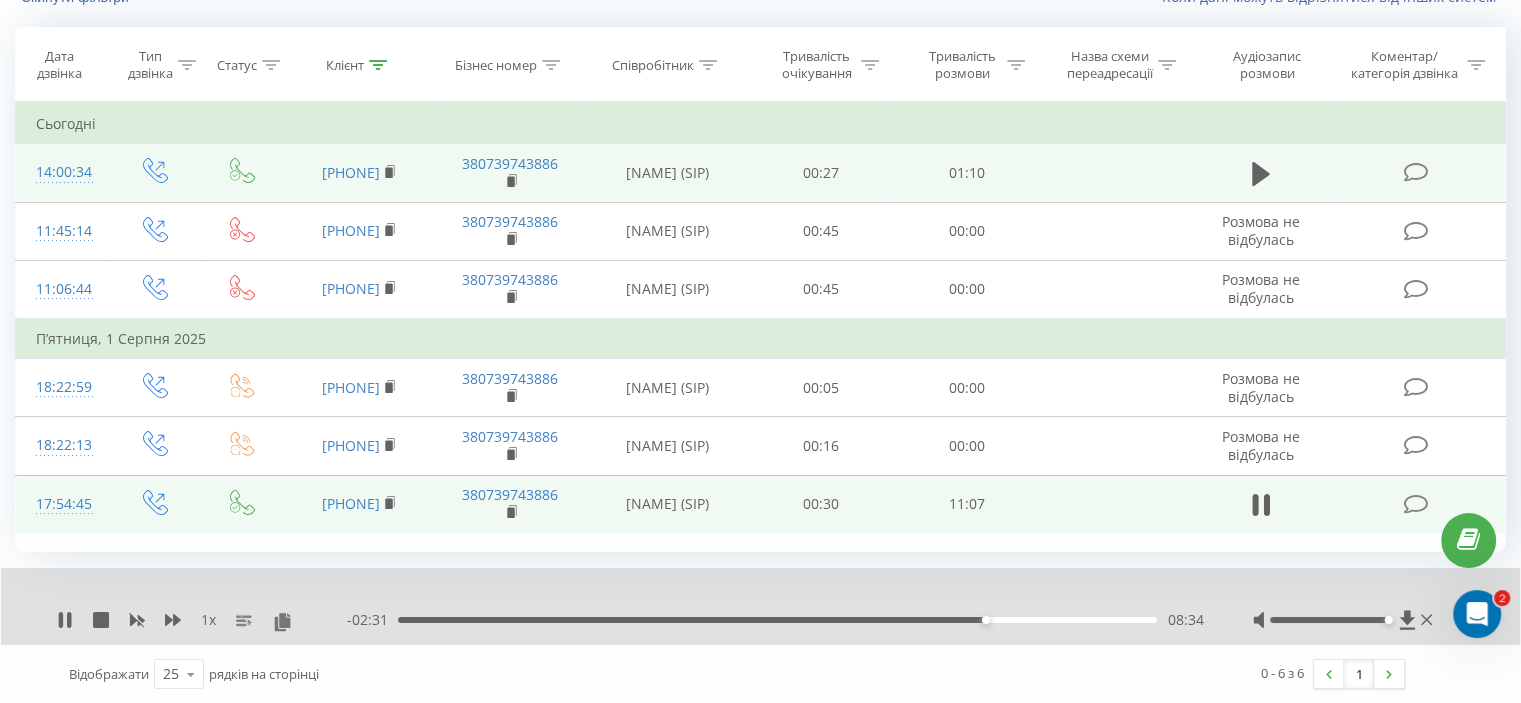 click on "08:34" at bounding box center (777, 620) 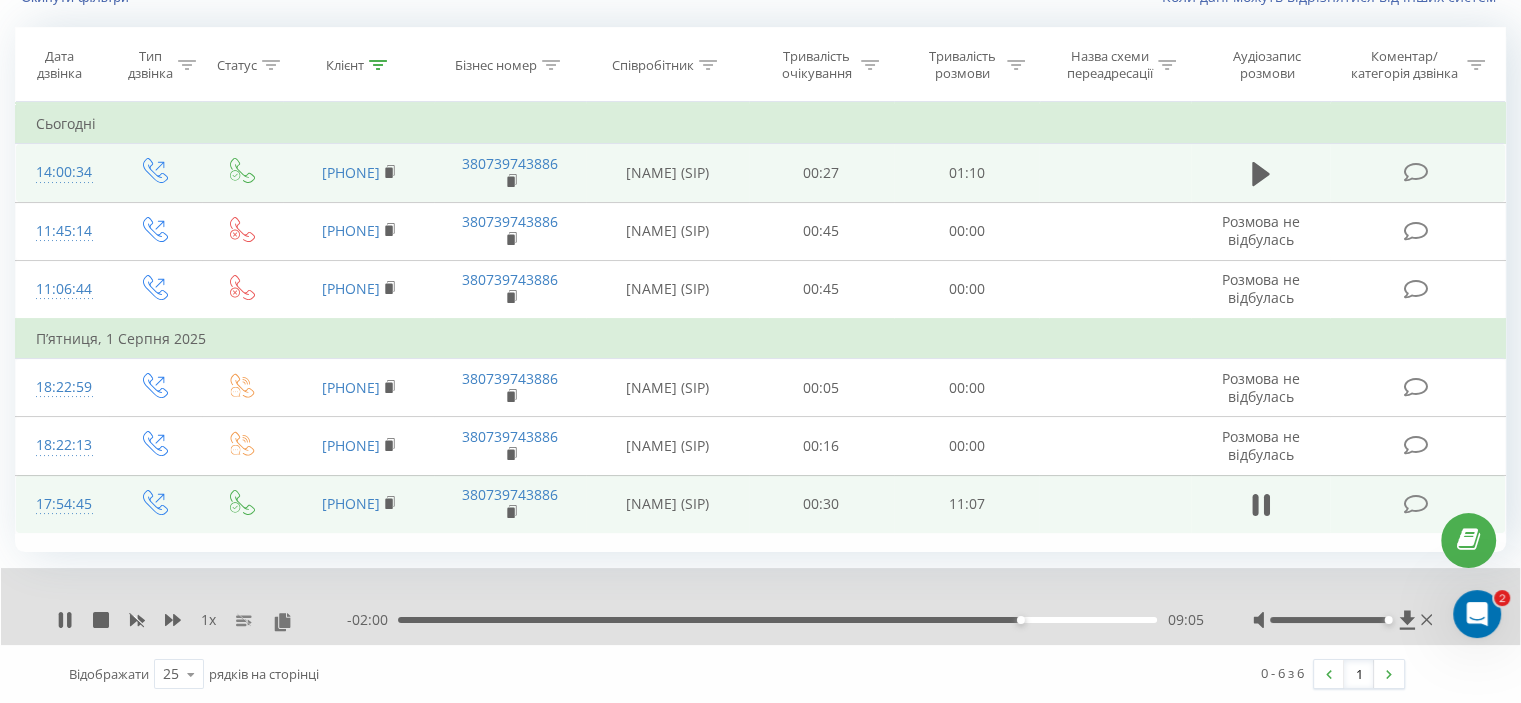click on "- 02:00 09:05   09:05" at bounding box center (775, 620) 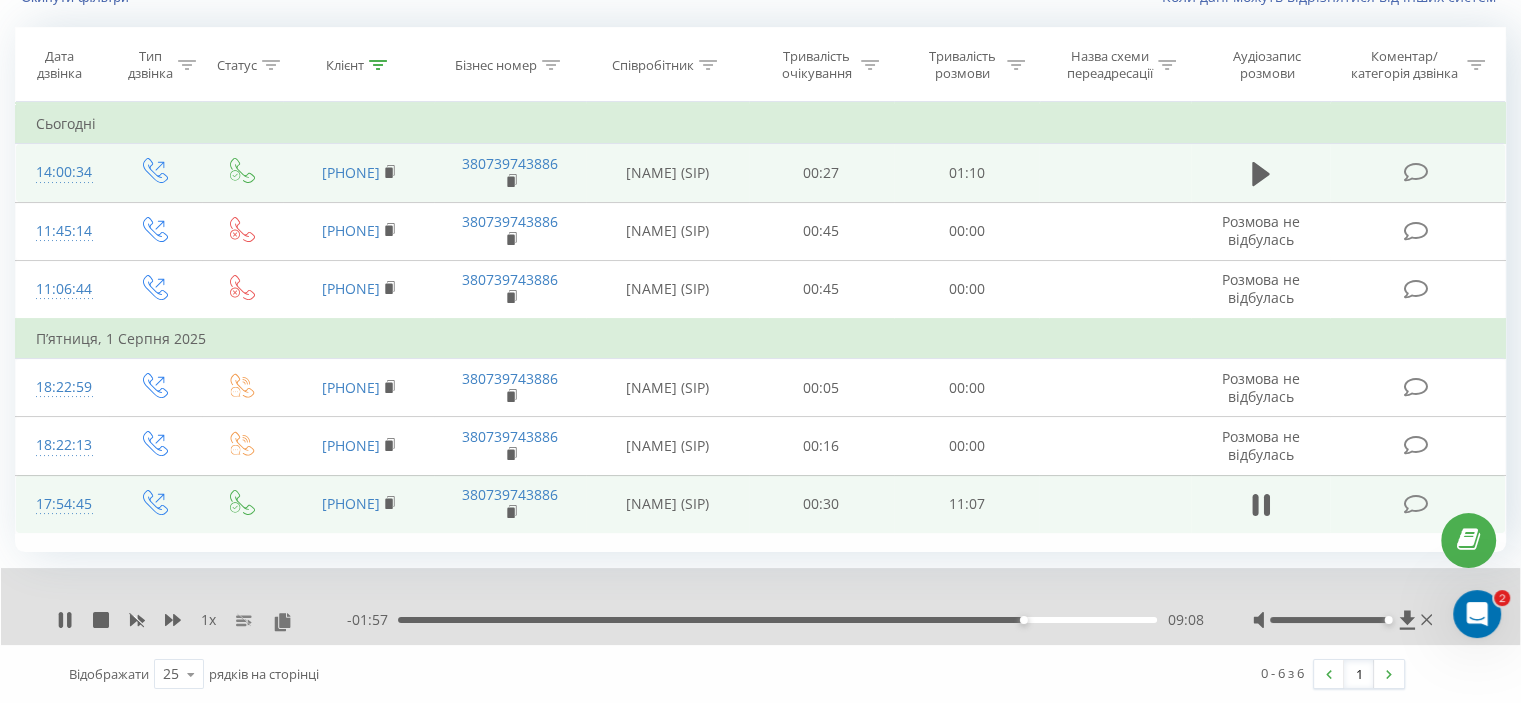 click on "09:08" at bounding box center [777, 620] 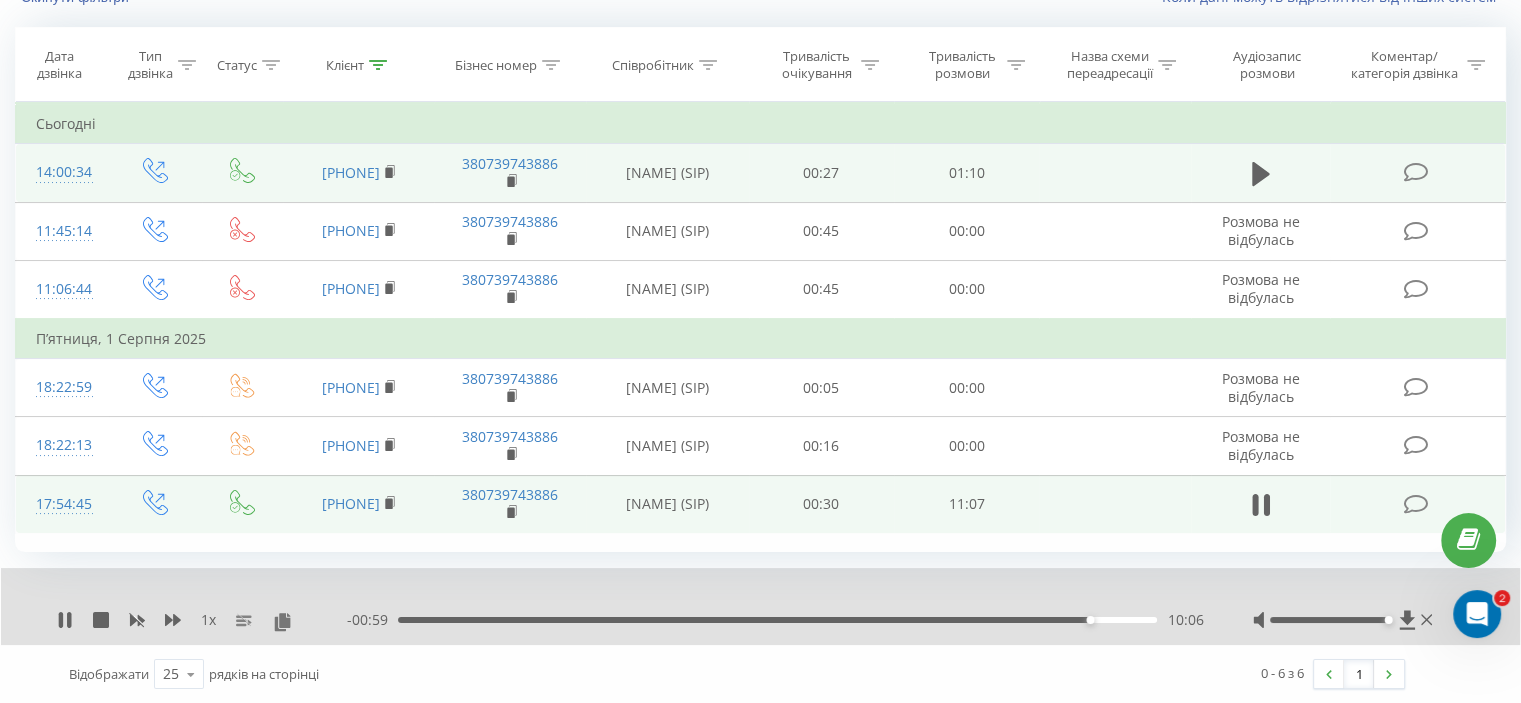 click on "10:06" at bounding box center (777, 620) 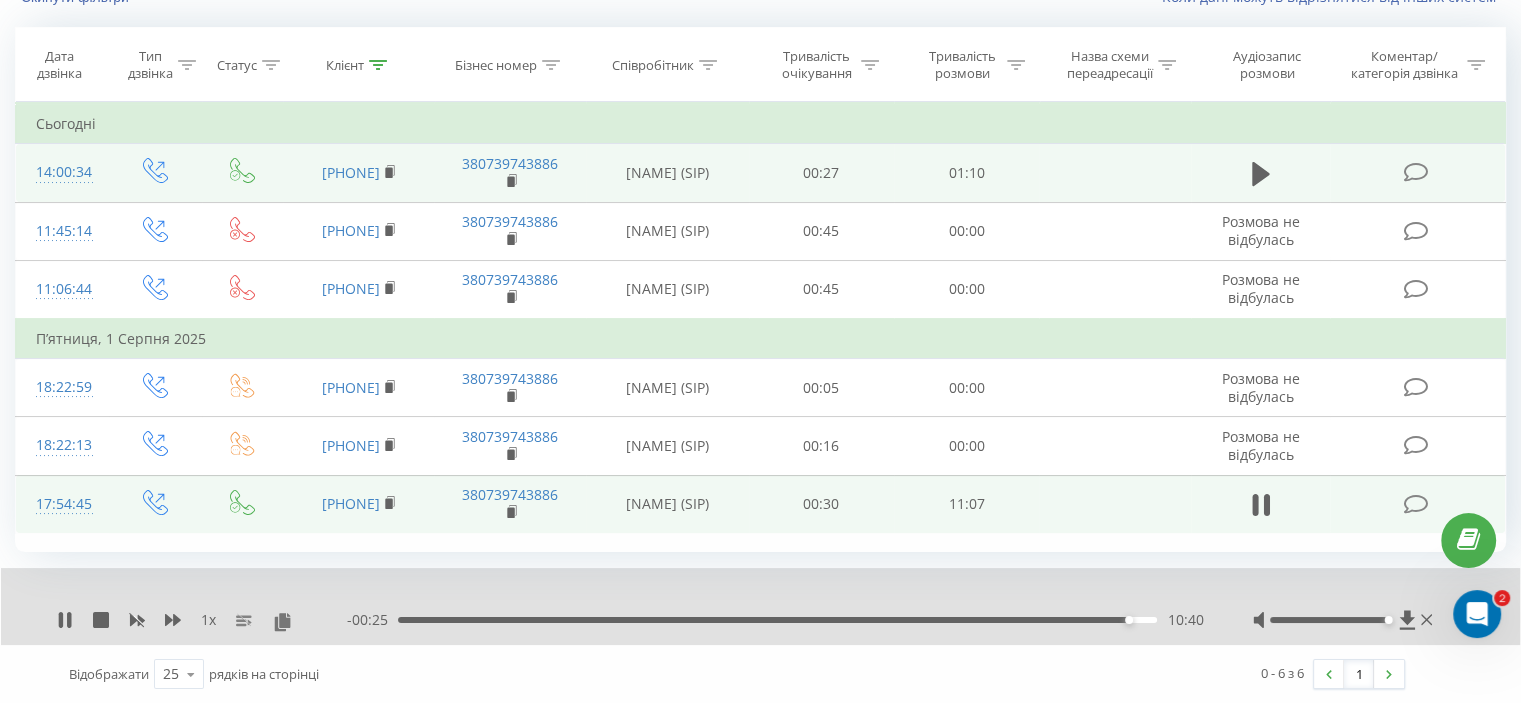 click on "- 00:25 10:40   10:40" at bounding box center (775, 620) 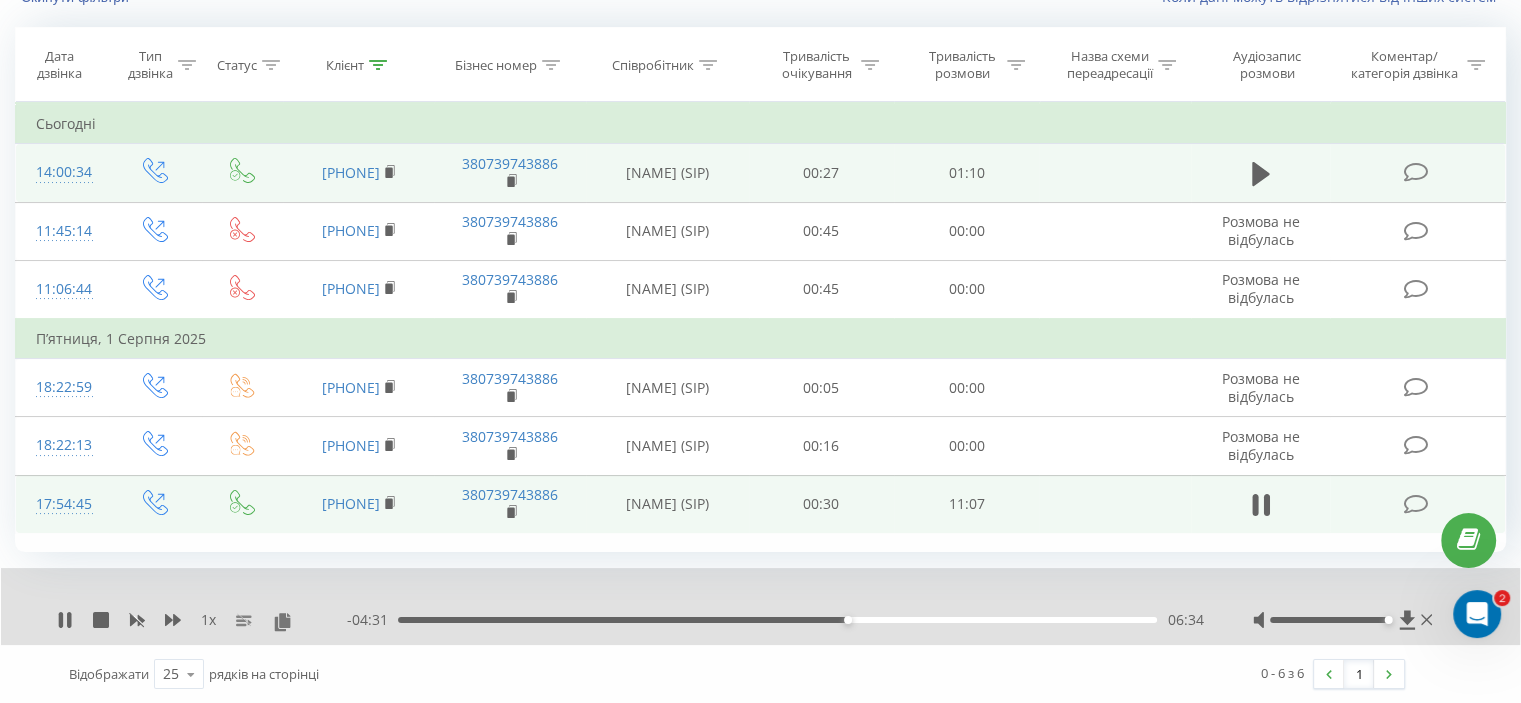 click on "06:34" at bounding box center [777, 620] 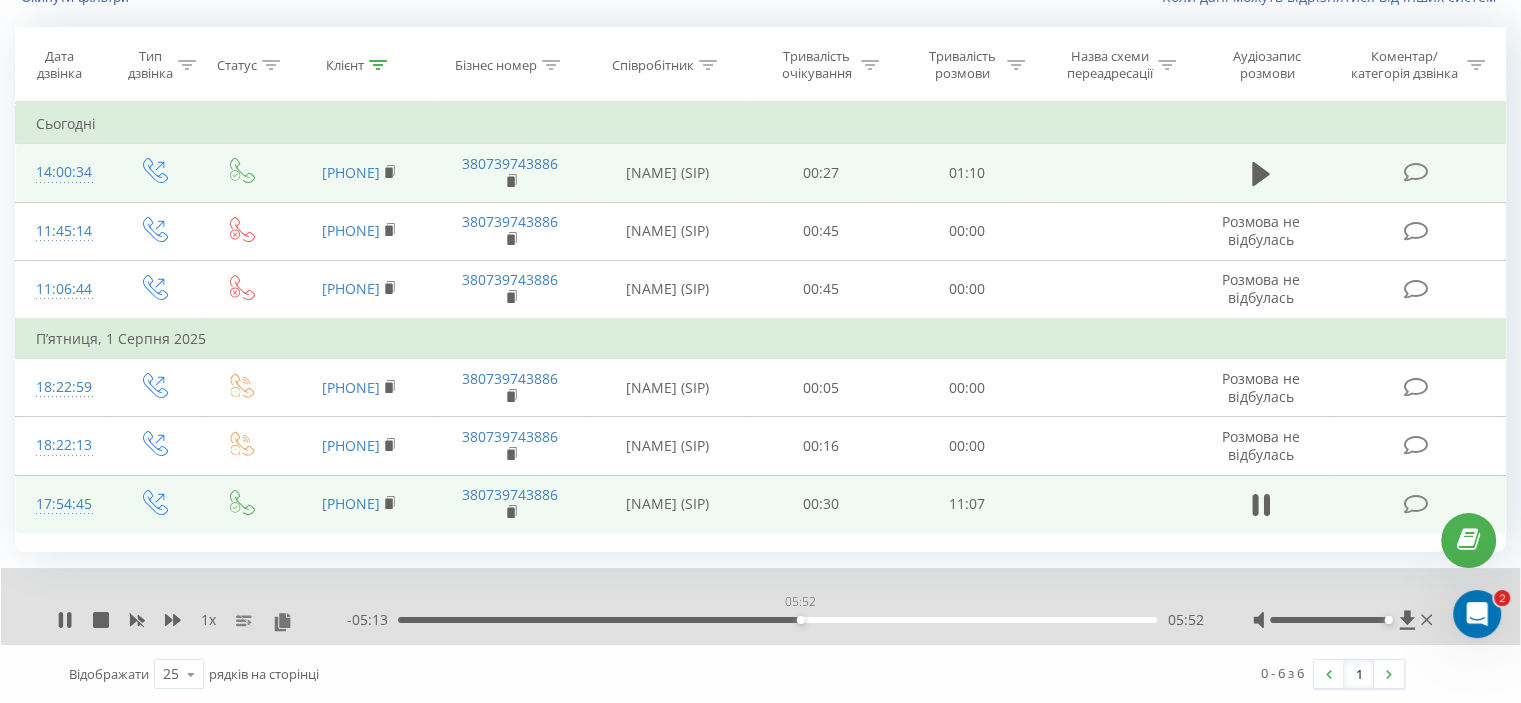 click on "05:52" at bounding box center [777, 620] 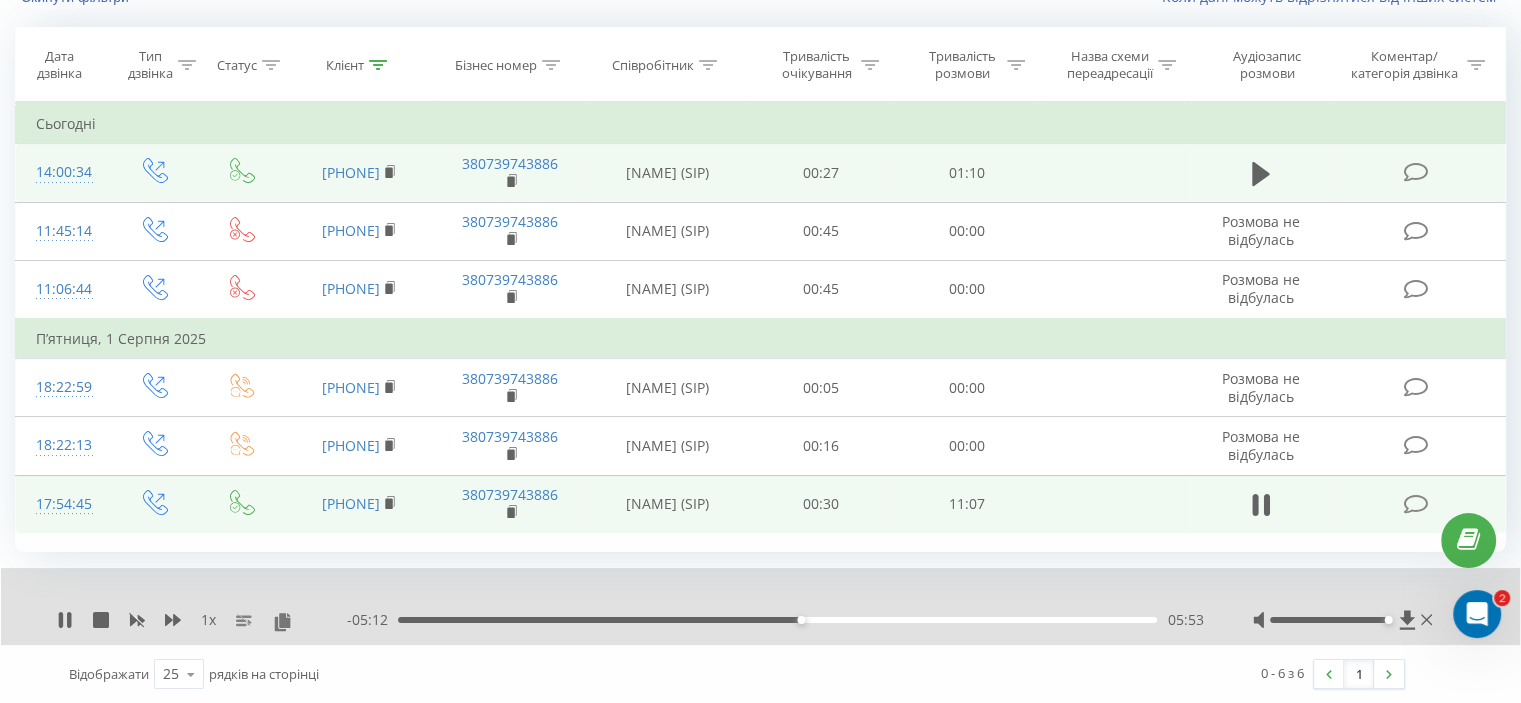 click on "05:53" at bounding box center [777, 620] 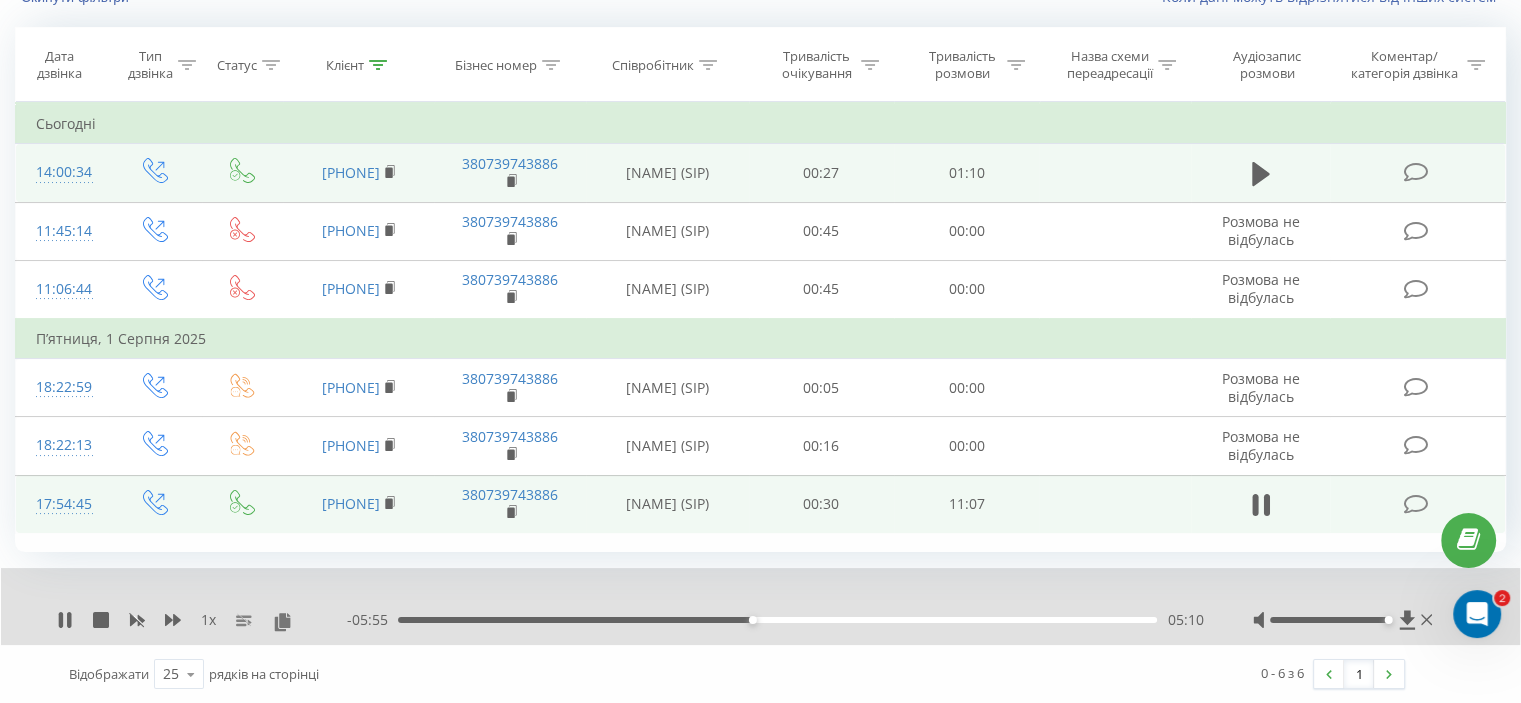 click on "05:10" at bounding box center [777, 620] 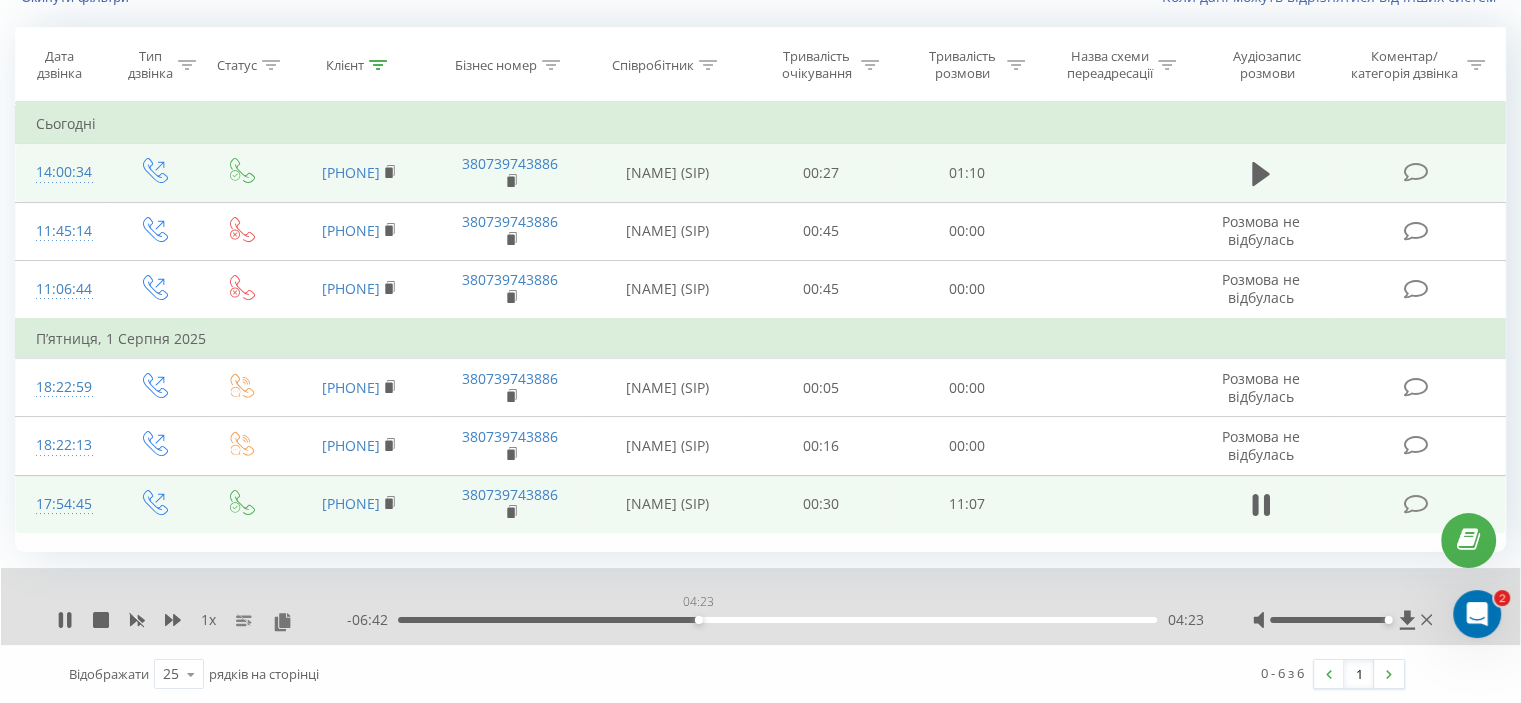 click on "04:23" at bounding box center (777, 620) 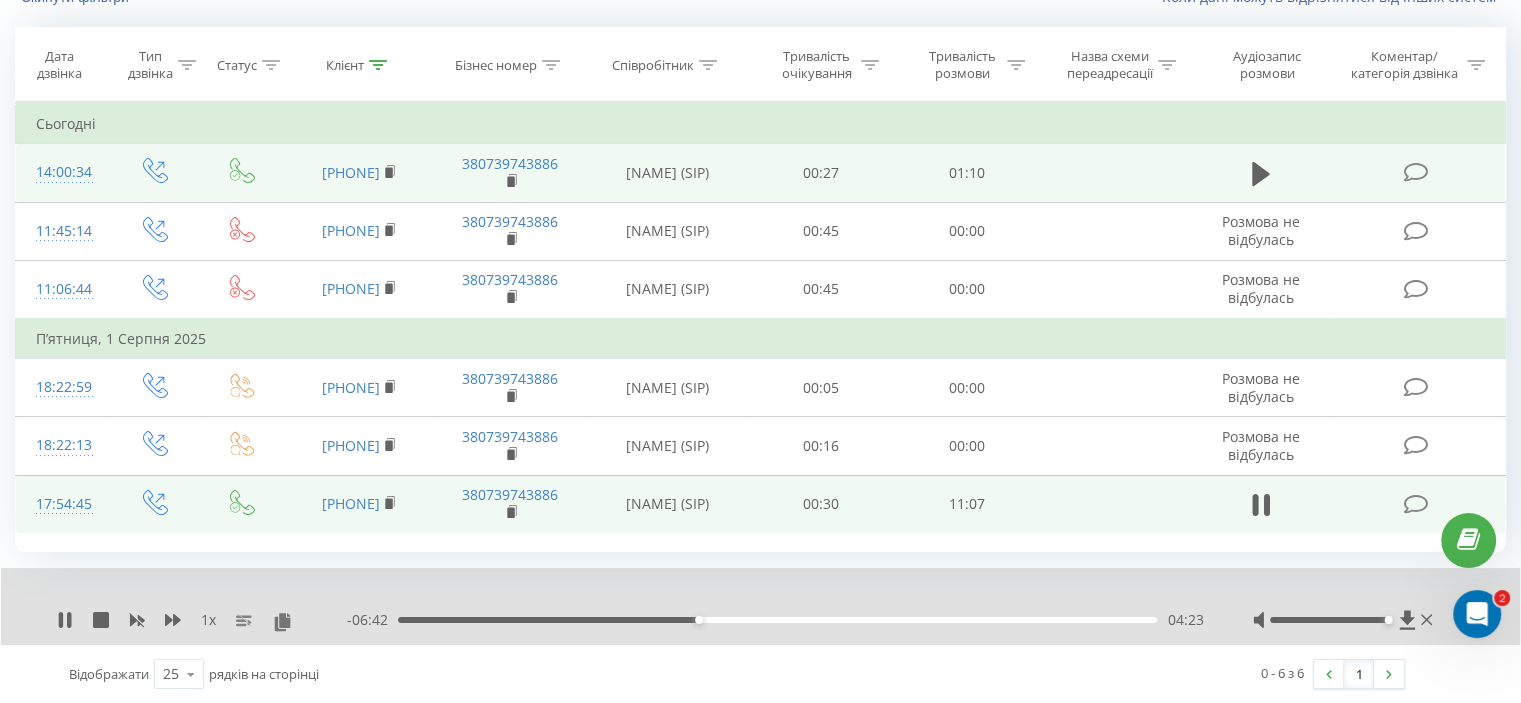 click on "04:23" at bounding box center (777, 620) 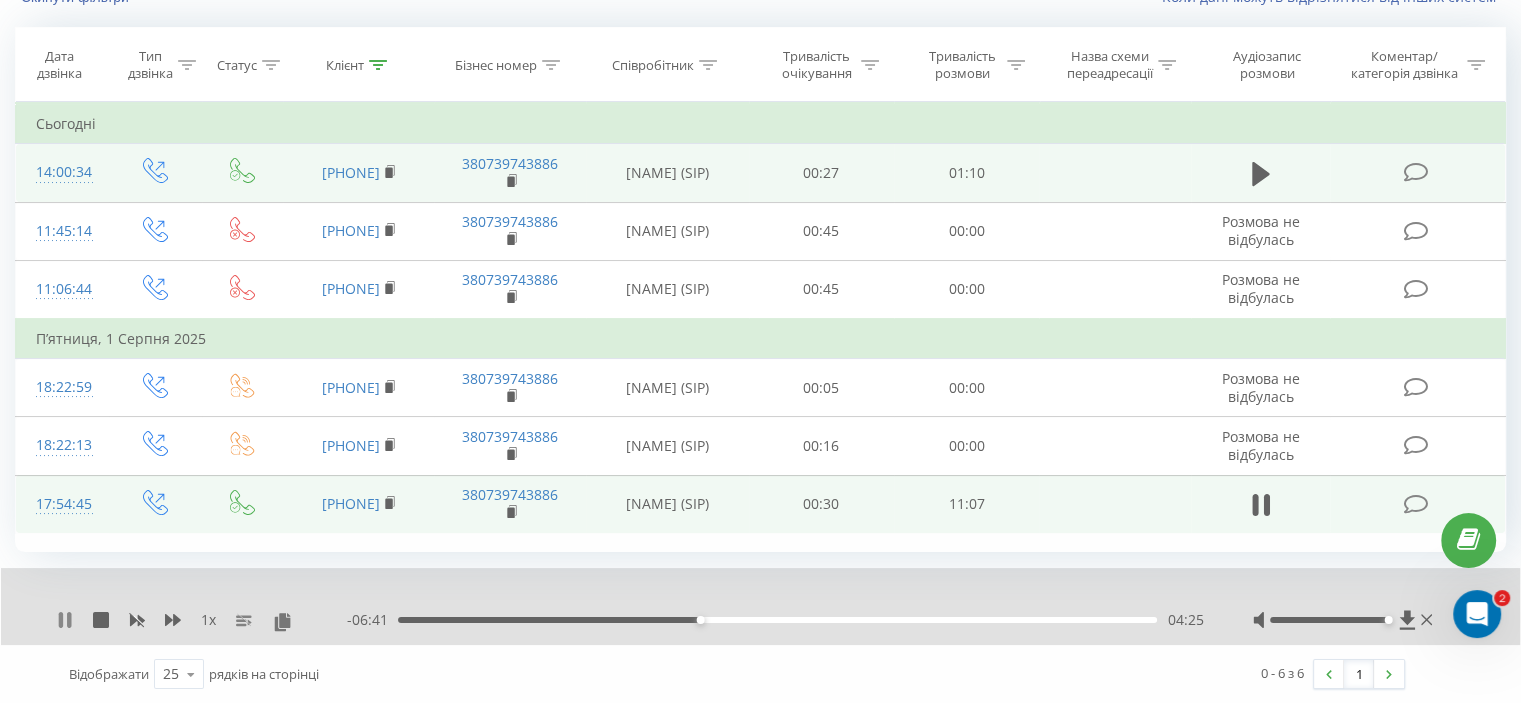 click 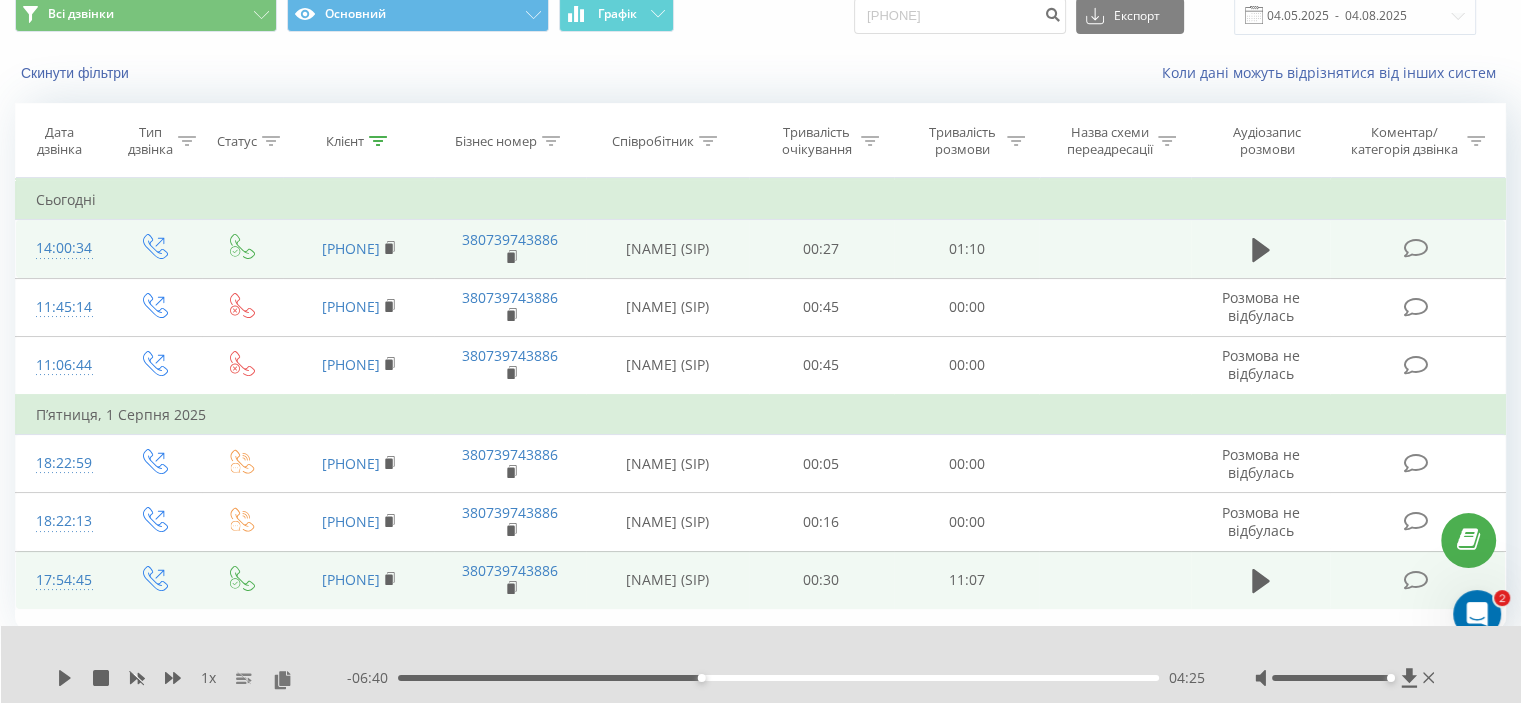 scroll, scrollTop: 0, scrollLeft: 0, axis: both 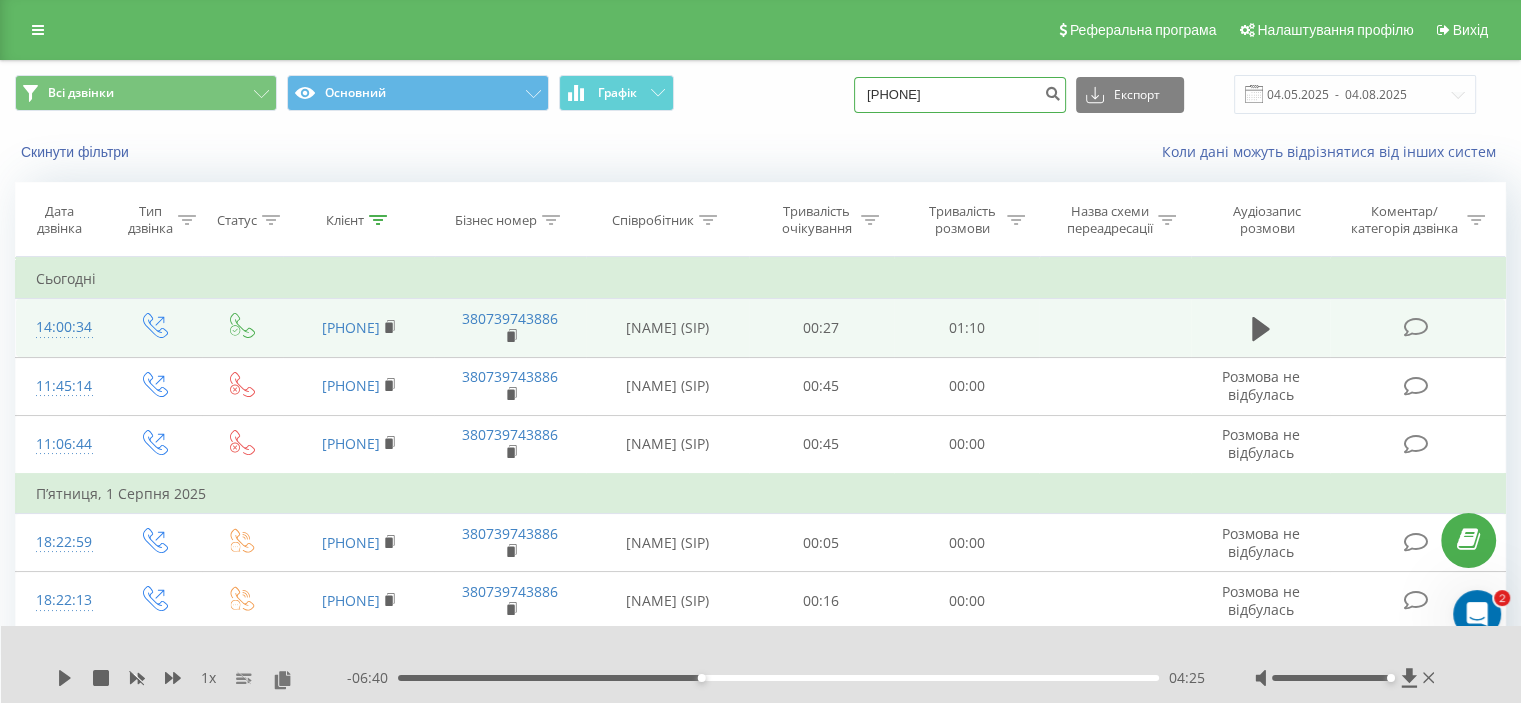 click on "[PHONE]" at bounding box center (960, 95) 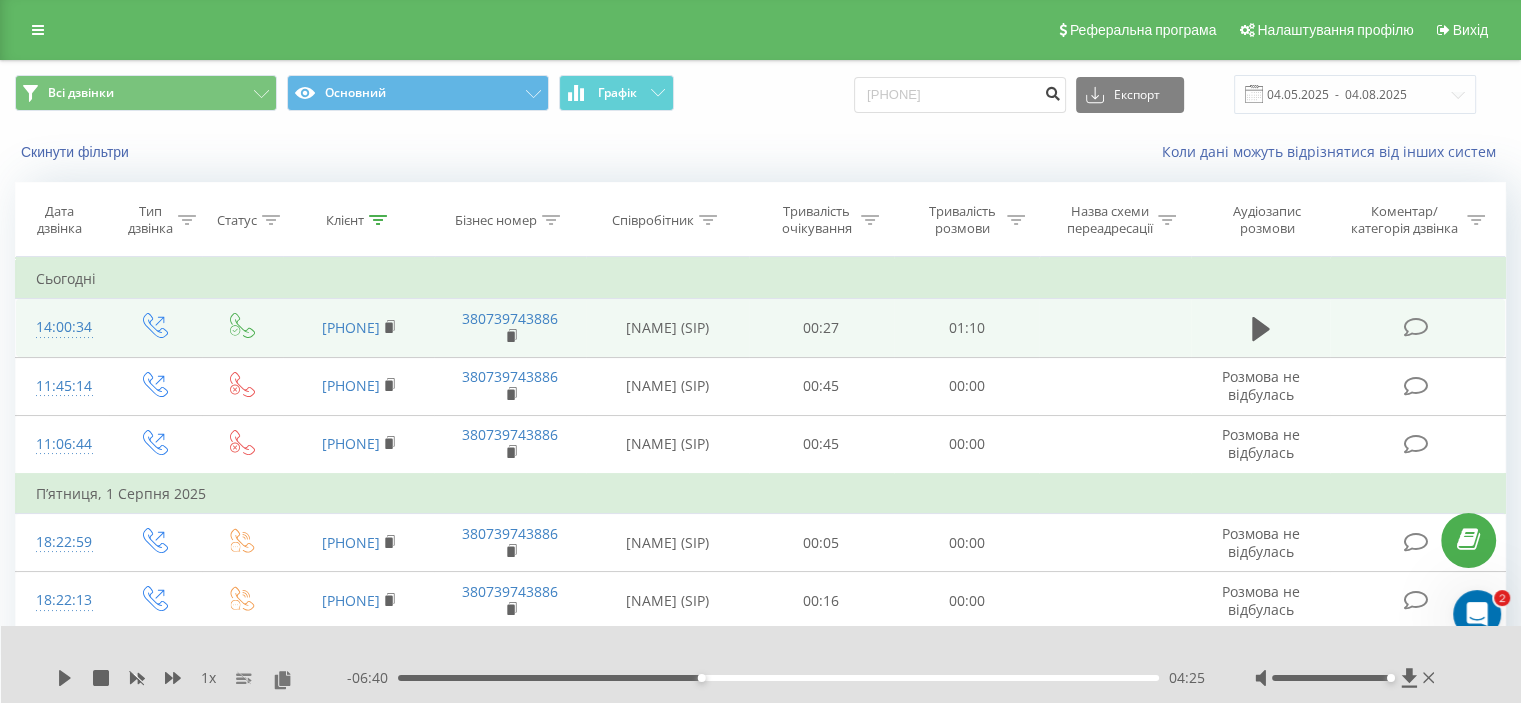 click at bounding box center [1052, 91] 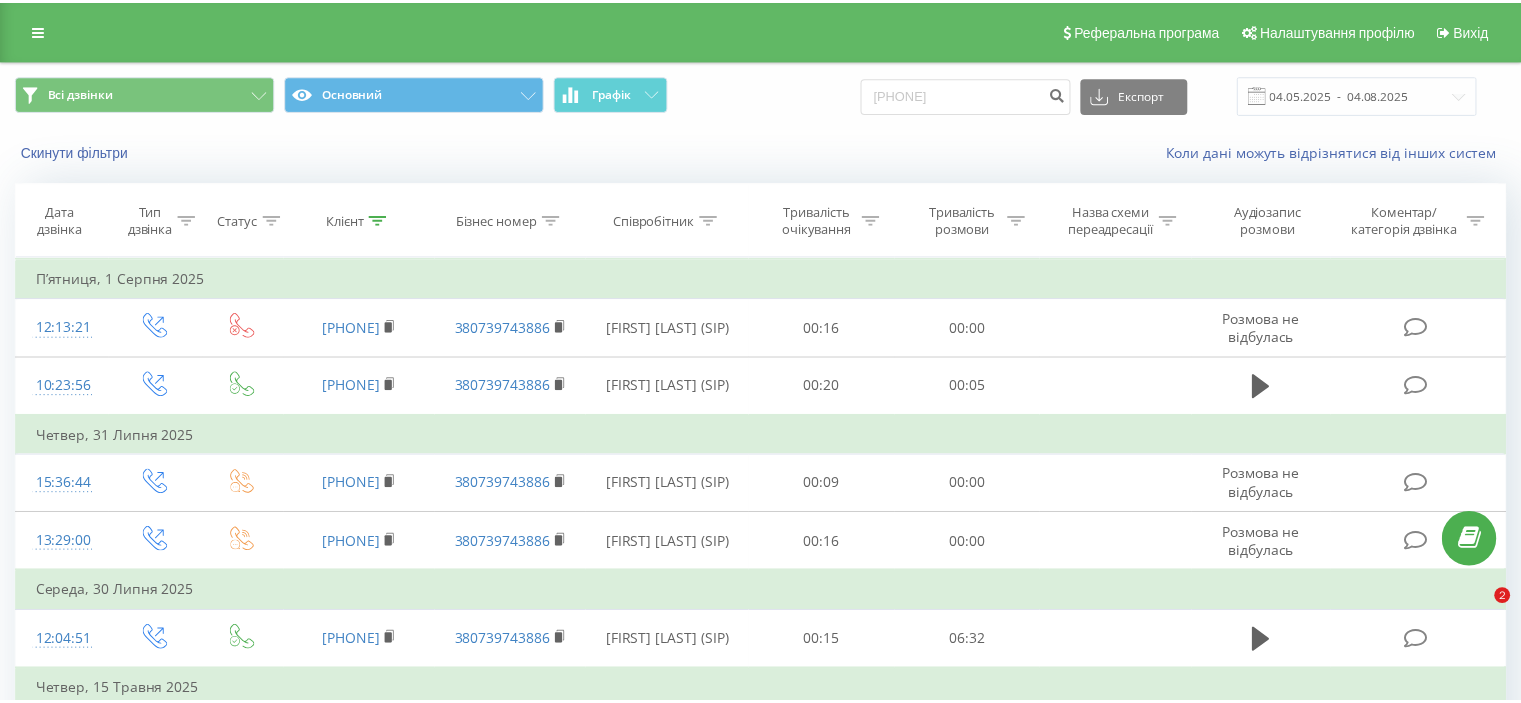 scroll, scrollTop: 0, scrollLeft: 0, axis: both 